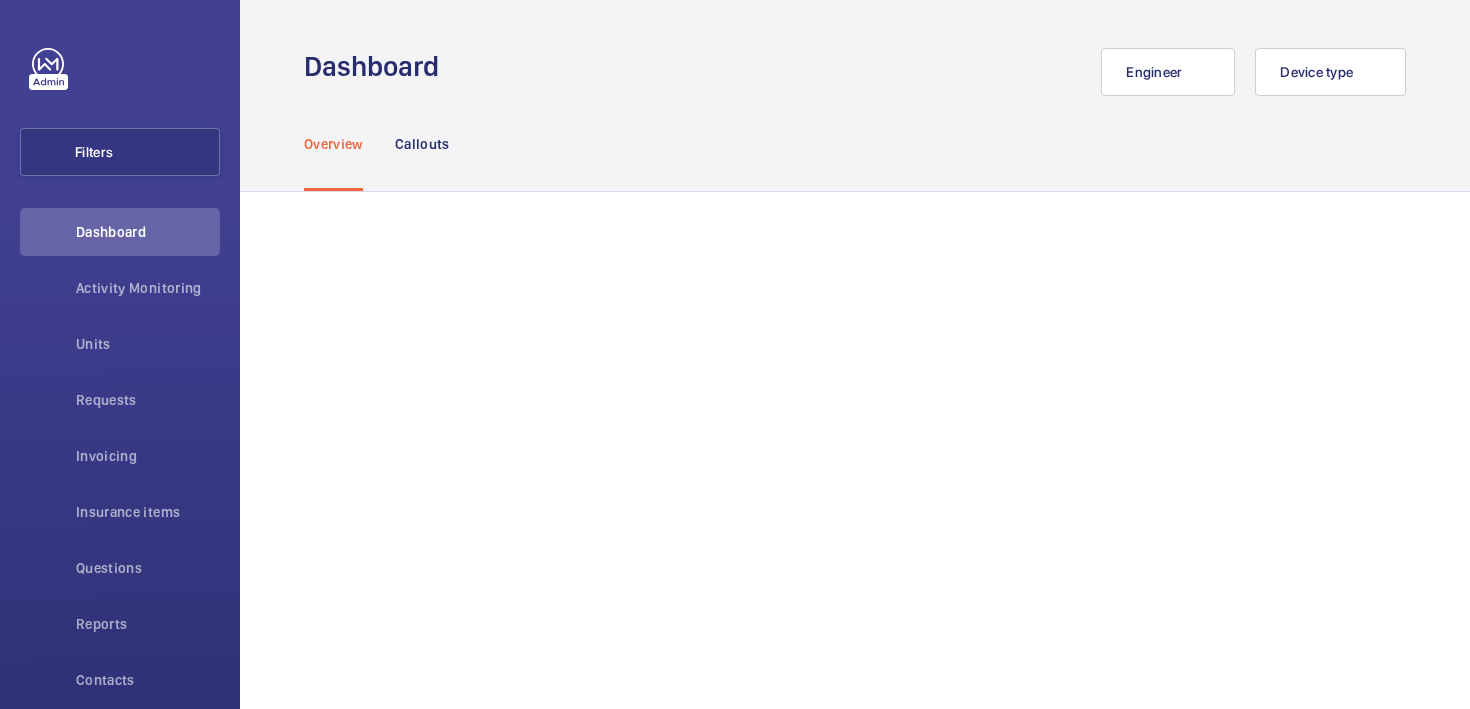 scroll, scrollTop: 0, scrollLeft: 0, axis: both 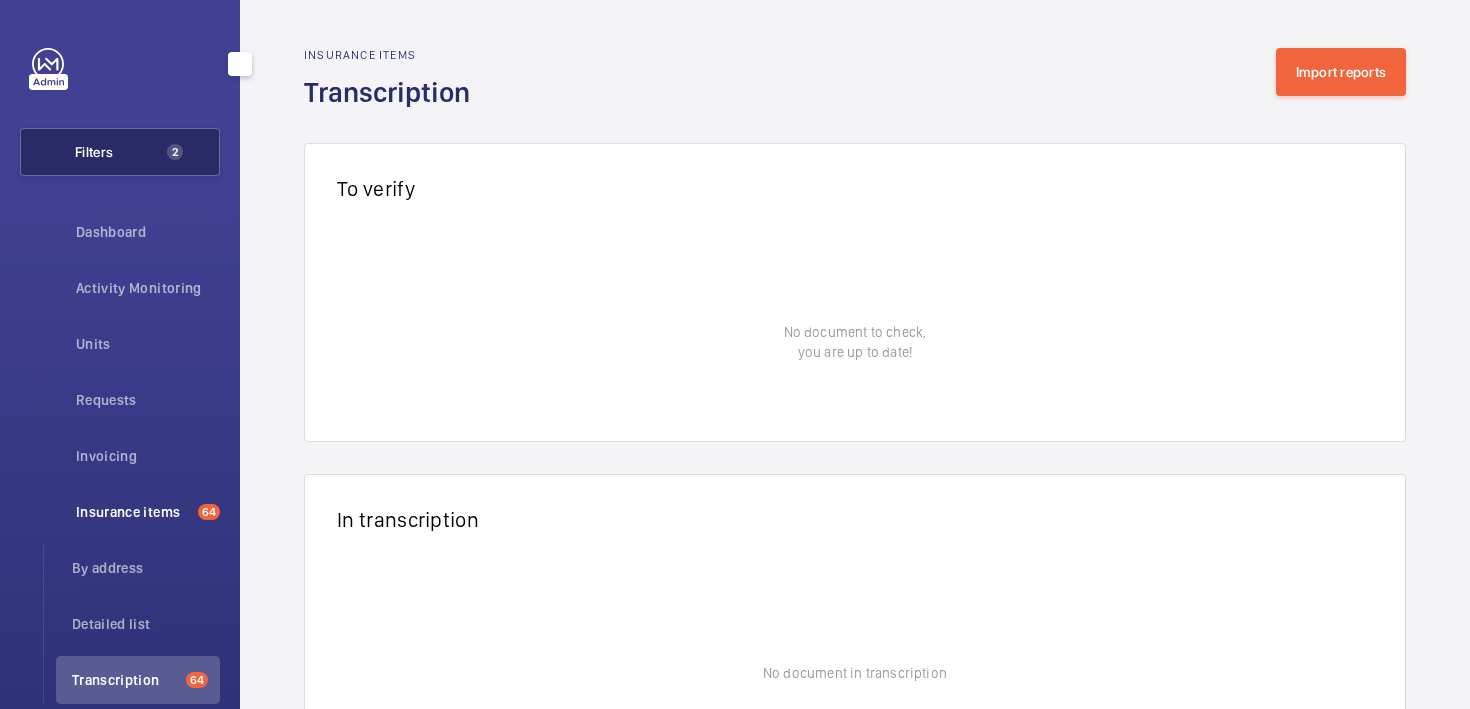 click on "Filters" 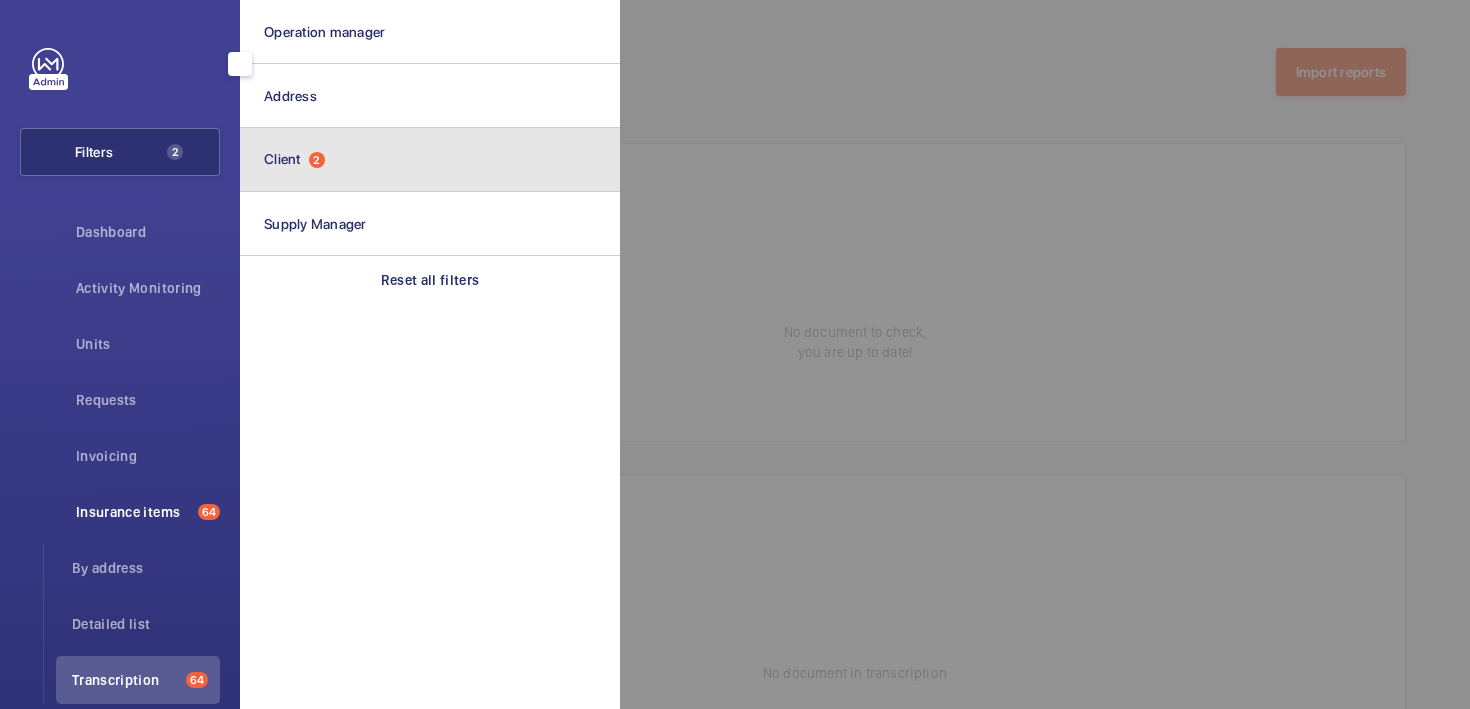 click on "Client  2" 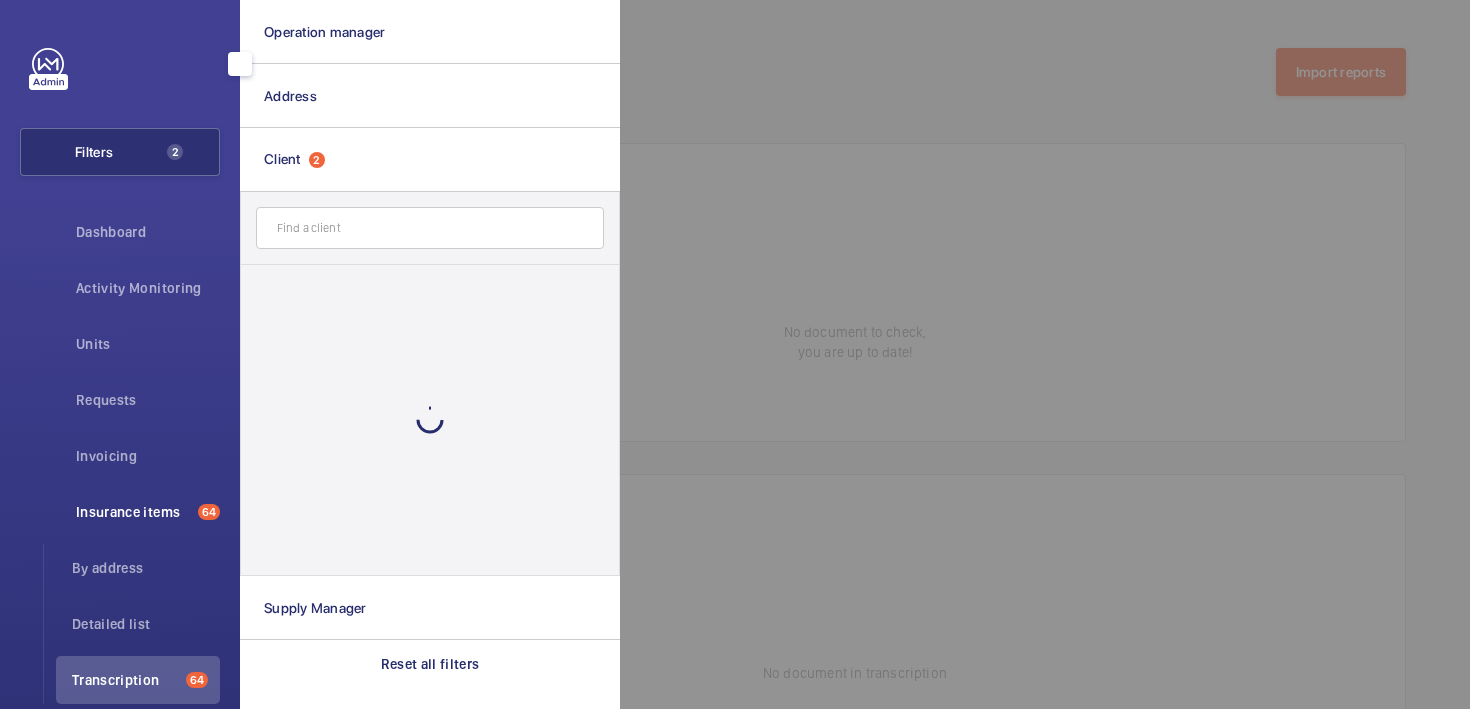click 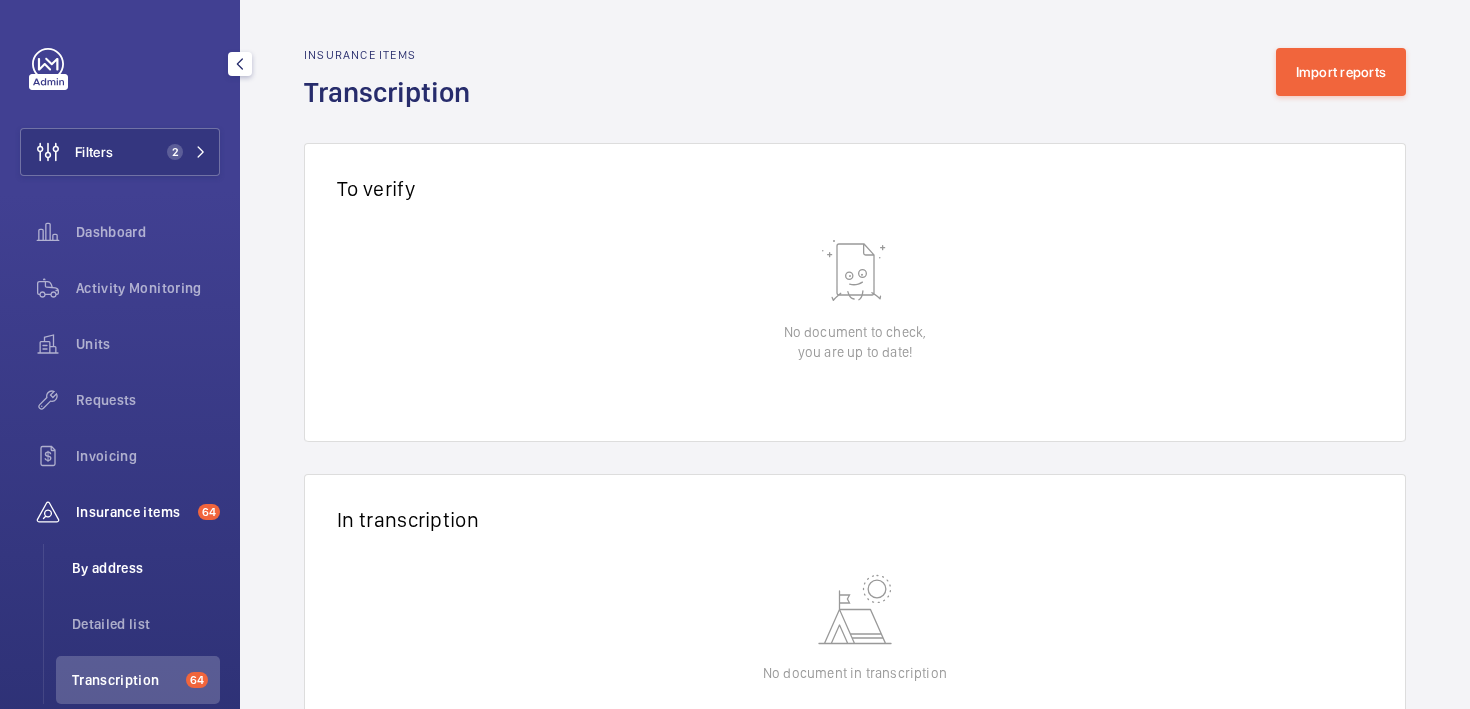scroll, scrollTop: 307, scrollLeft: 0, axis: vertical 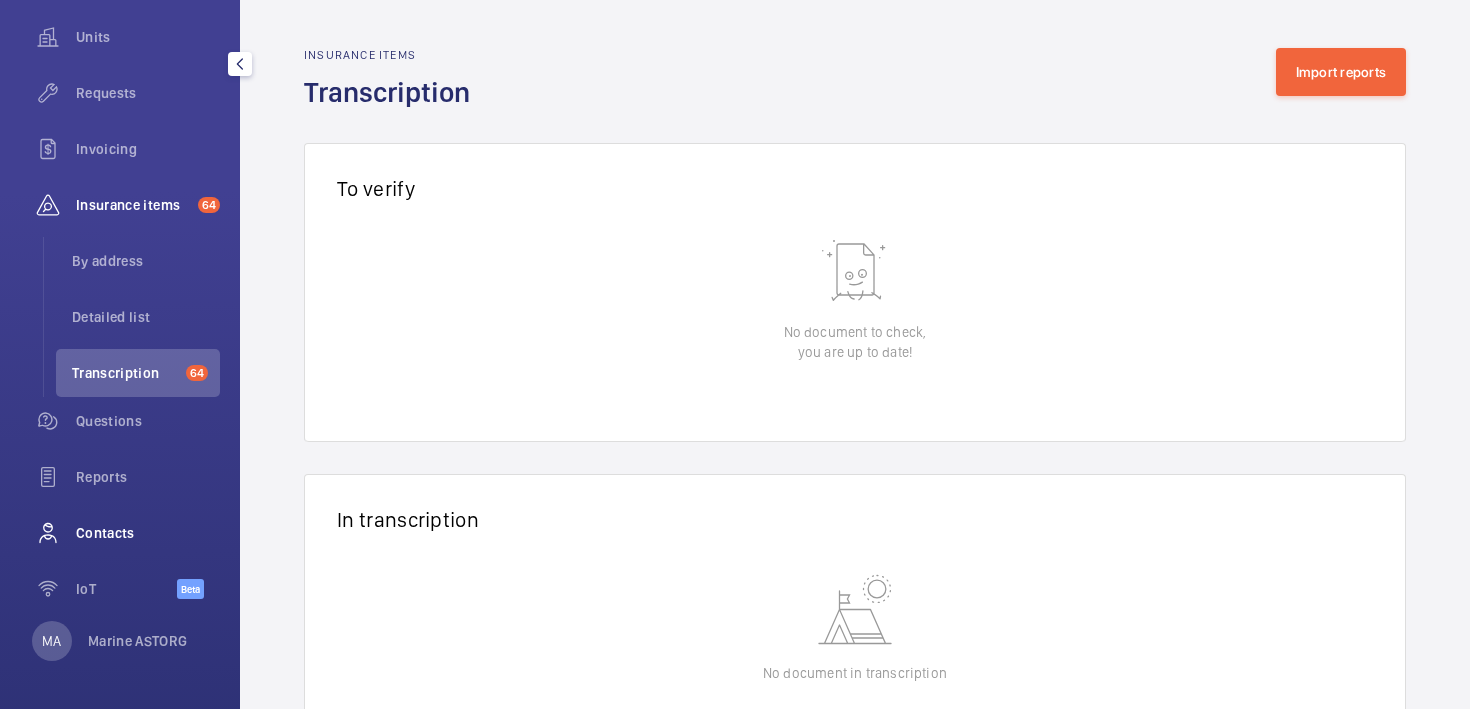 click on "Contacts" 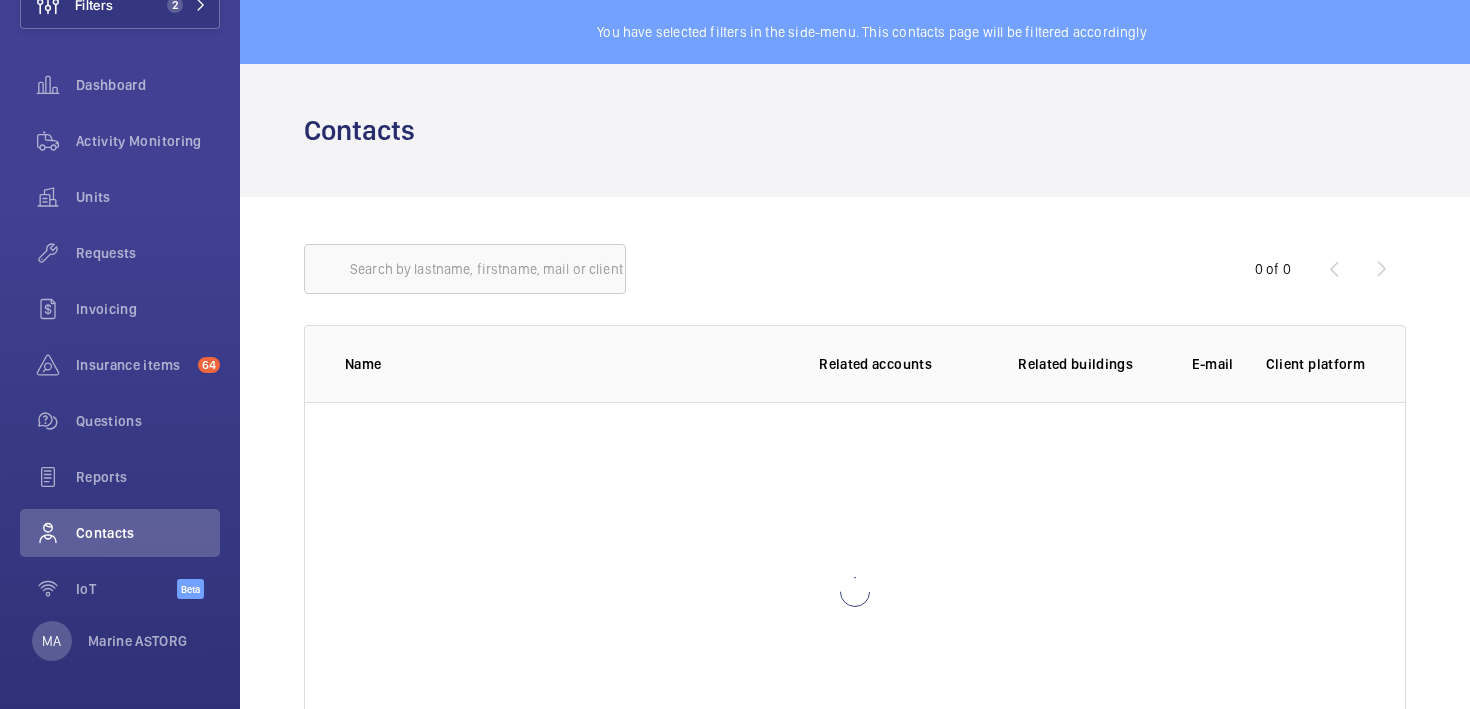 scroll, scrollTop: 147, scrollLeft: 0, axis: vertical 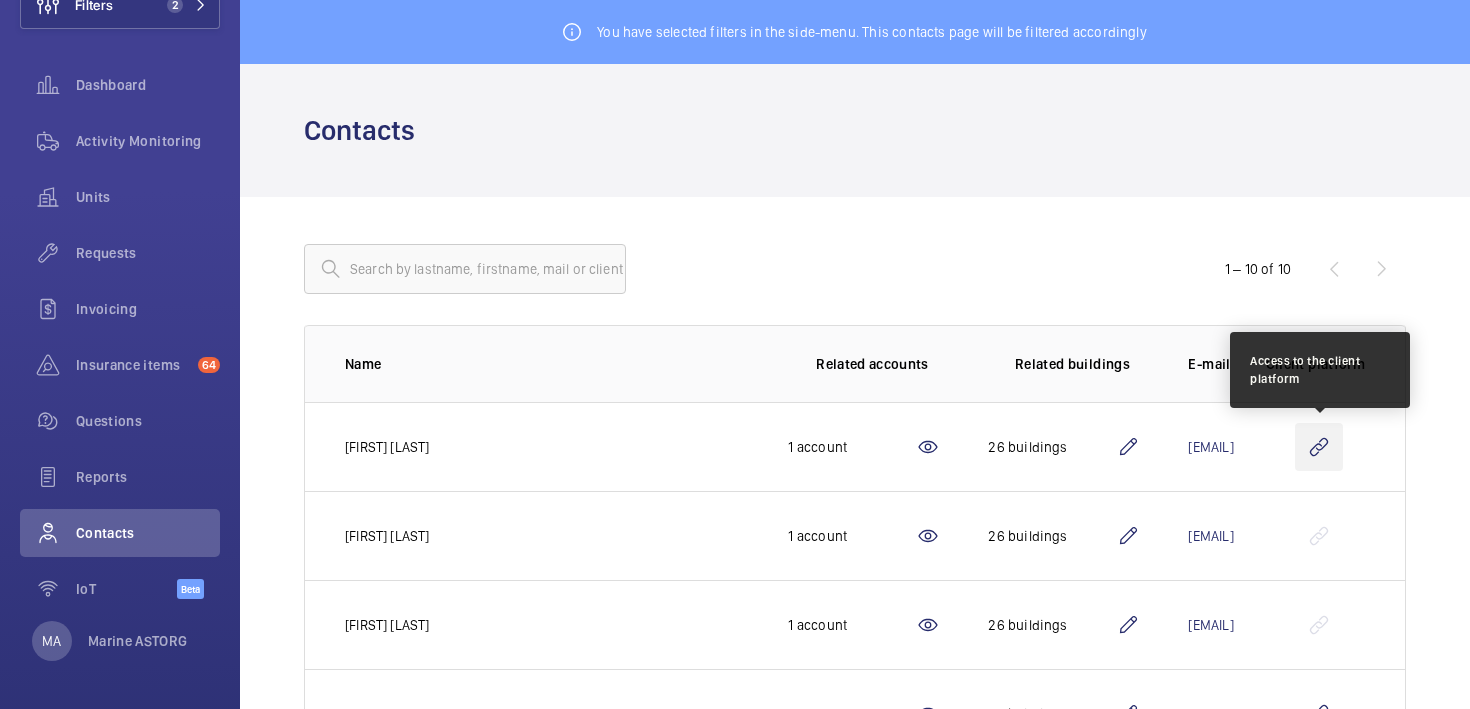 click 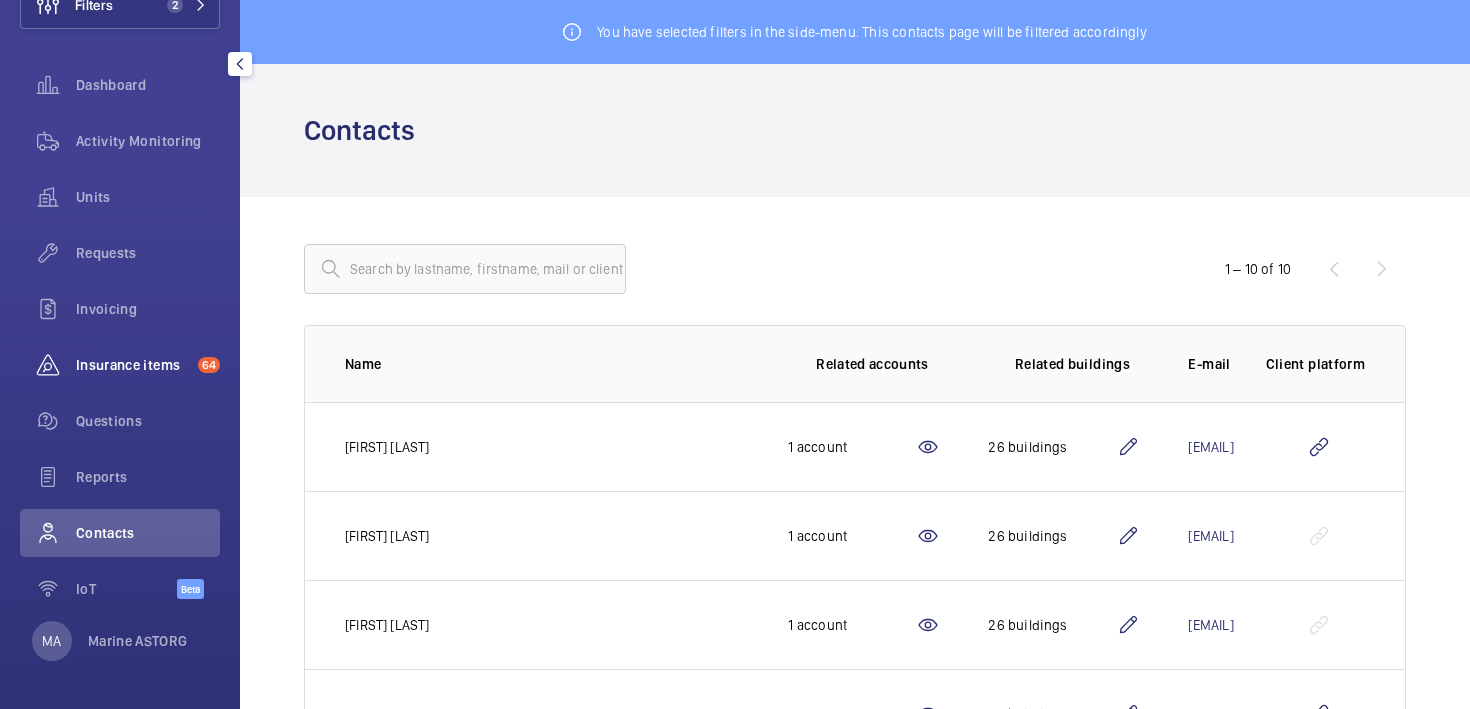 click on "Insurance items  64" 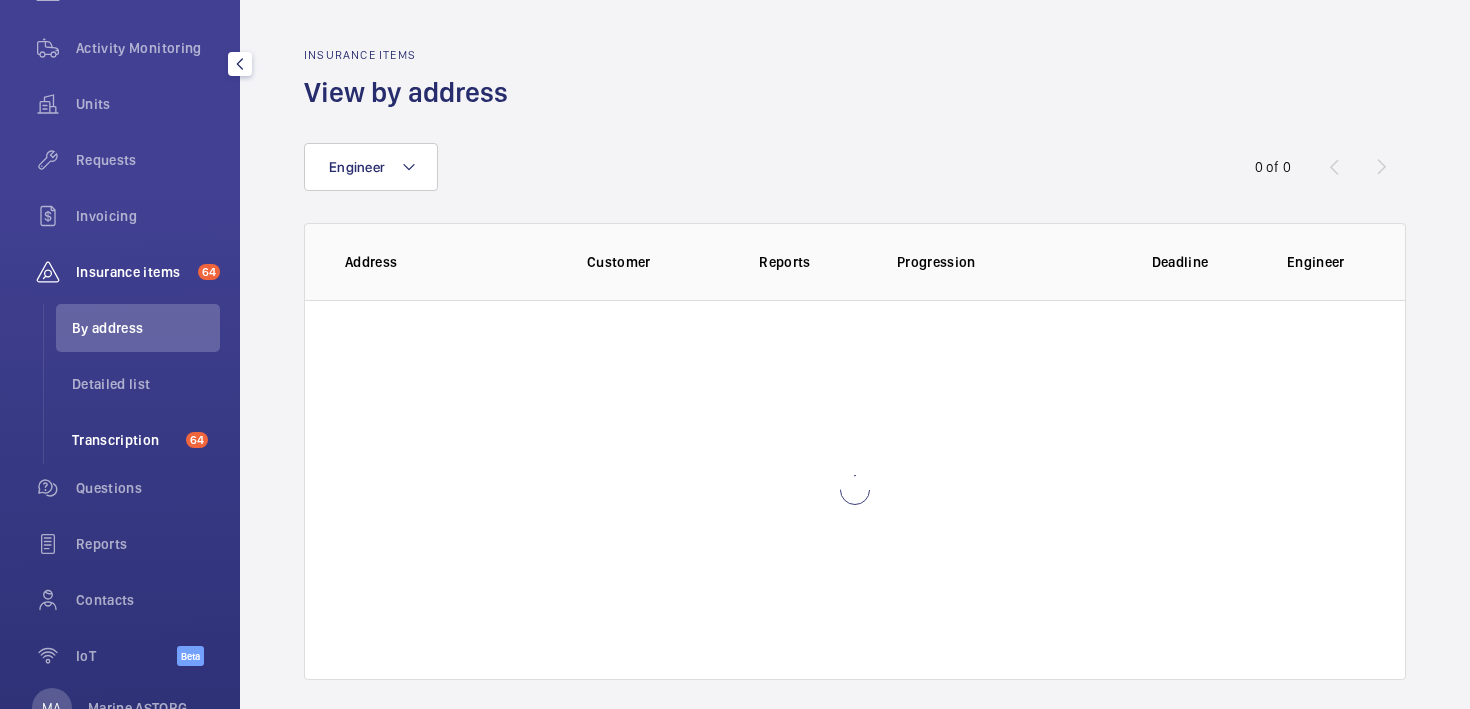 scroll, scrollTop: 307, scrollLeft: 0, axis: vertical 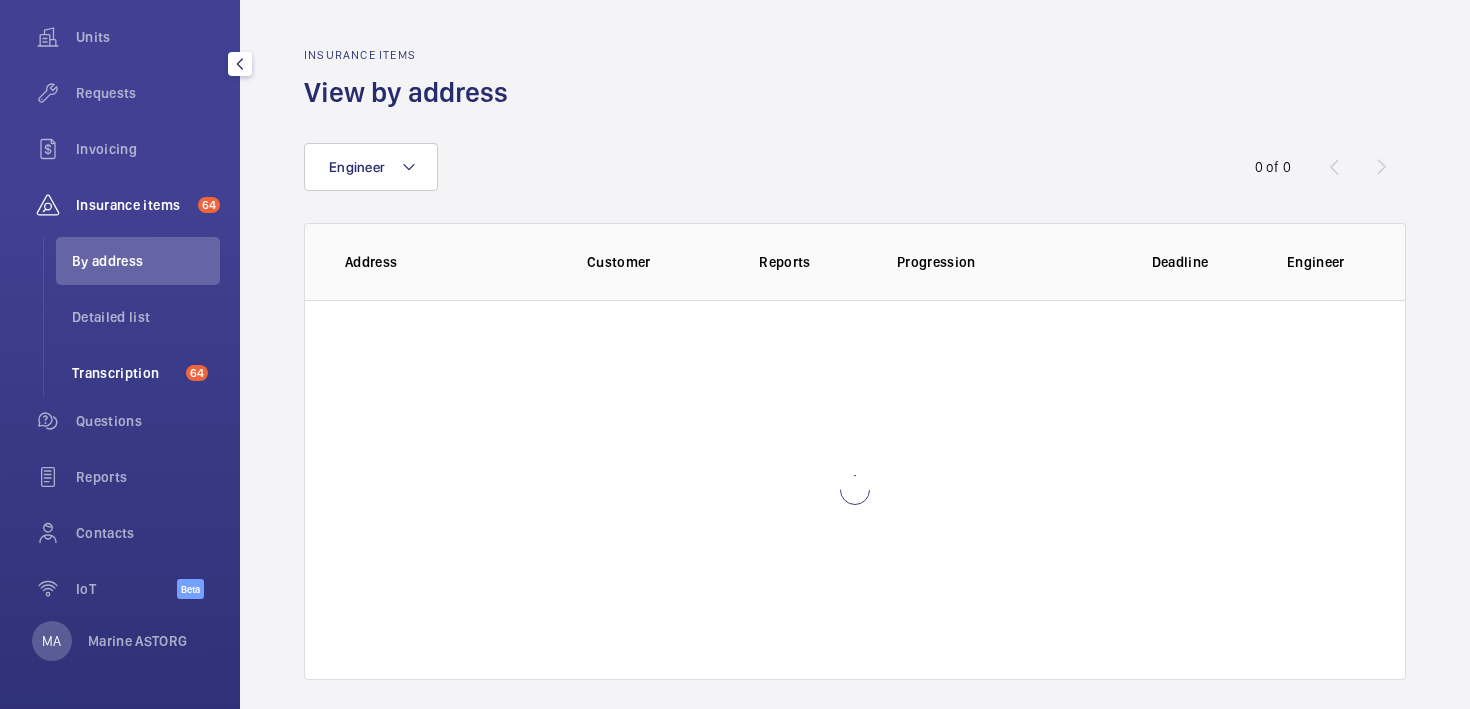 click on "Transcription" 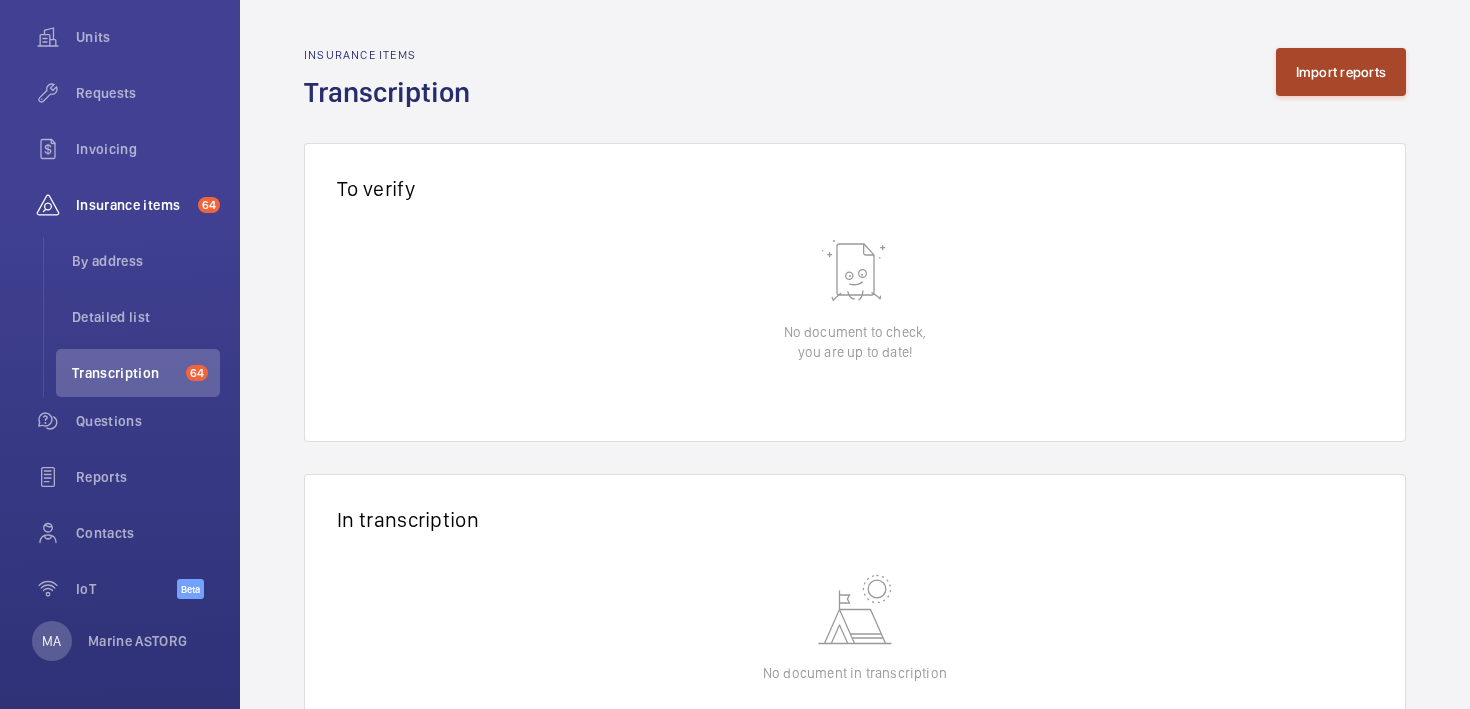 click on "Import reports" 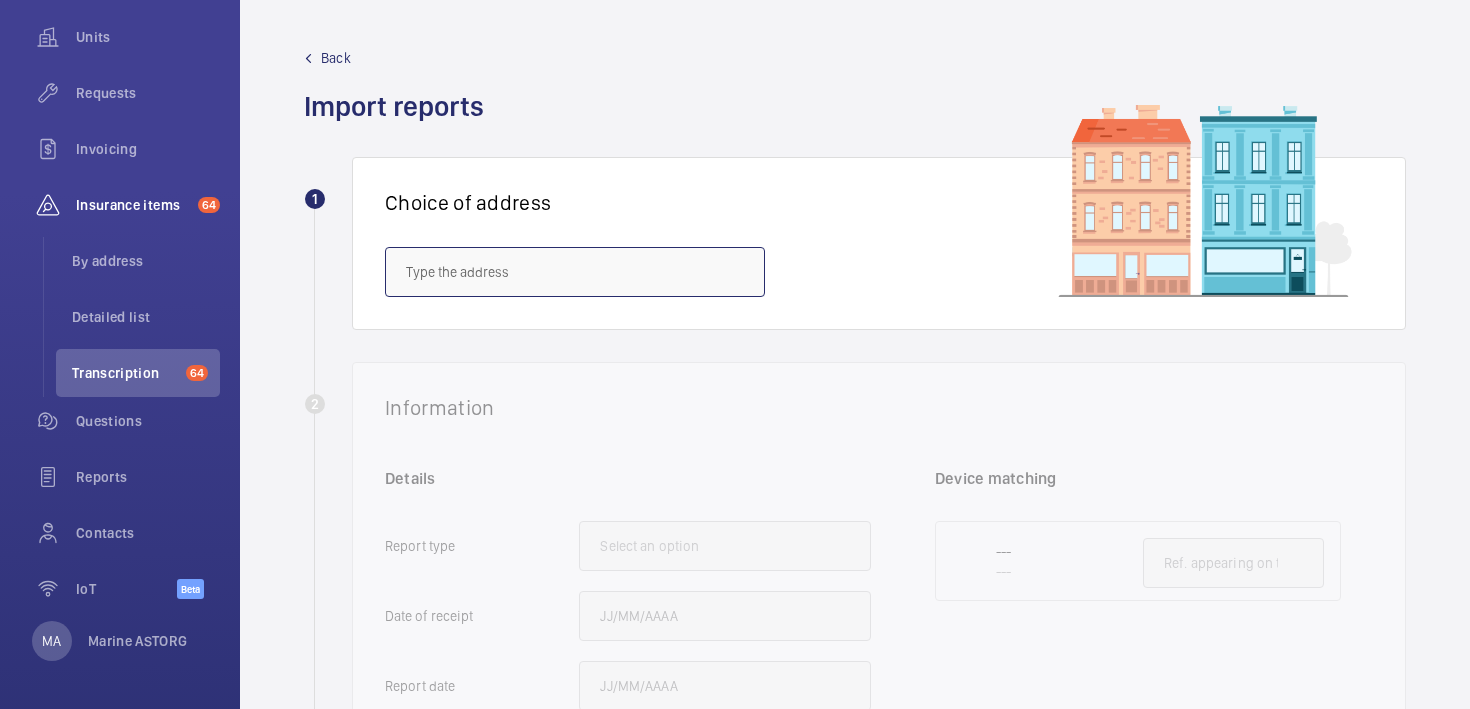 click at bounding box center [575, 272] 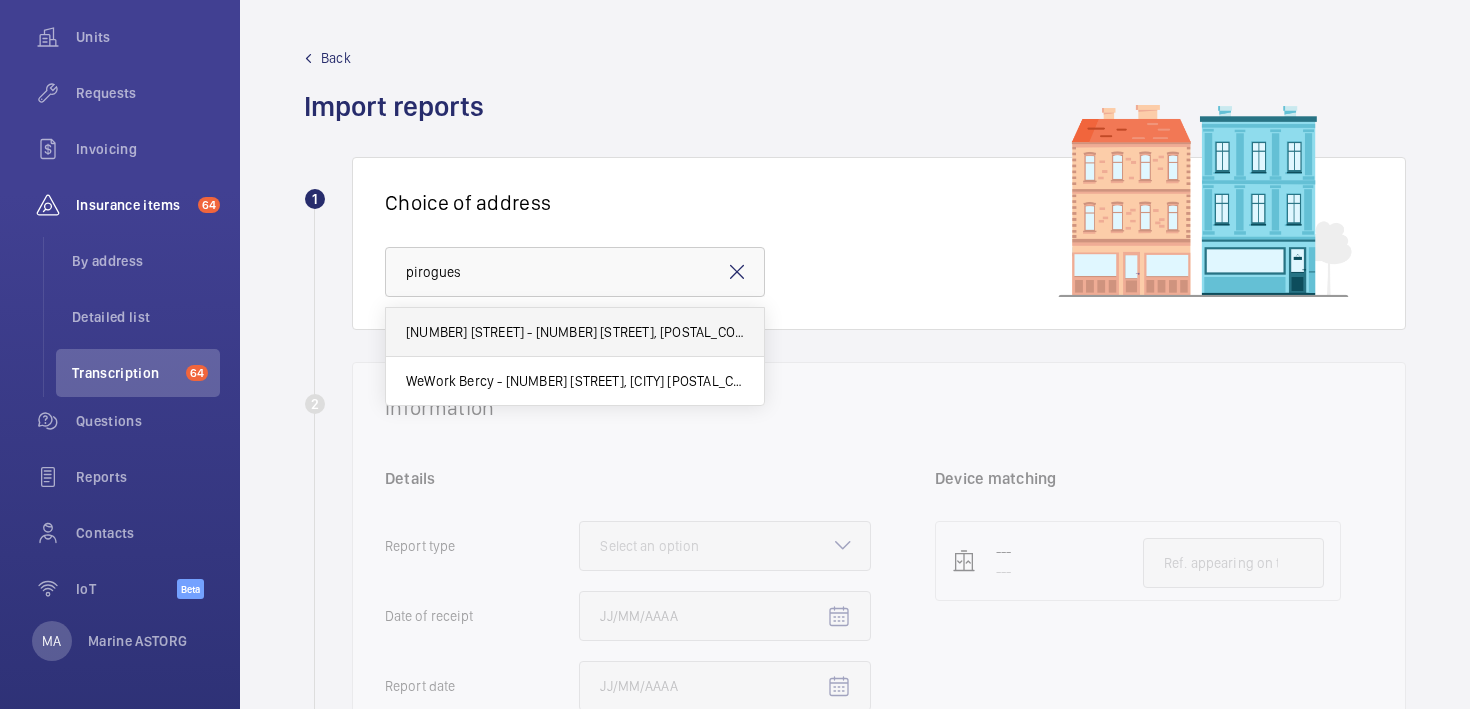 click on "8 Rue des Pirogues de Bercy - 8 Rue des Pirogues de Bercy, 75012 PARIS, PARIS 75012" at bounding box center (575, 332) 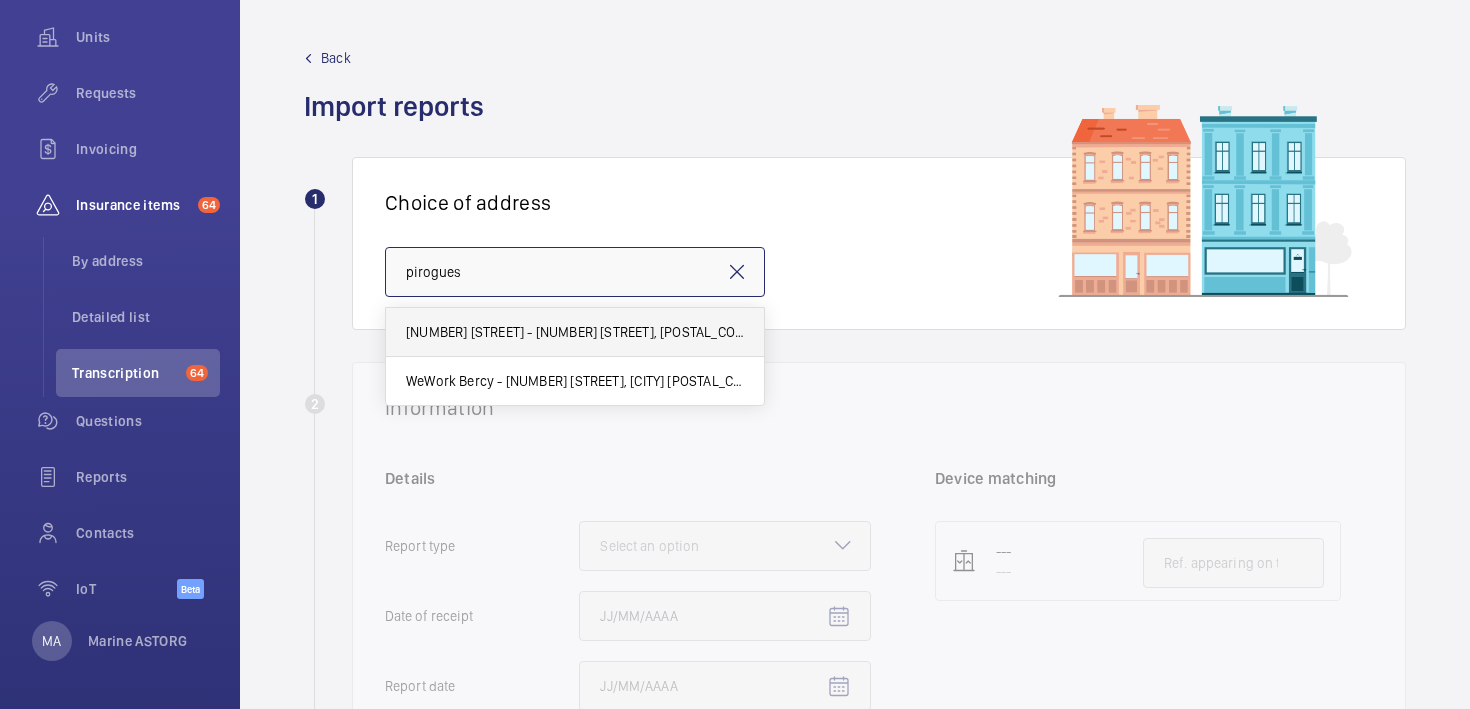 type on "8 Rue des Pirogues de Bercy - 8 Rue des Pirogues de Bercy, 75012 PARIS, PARIS 75012" 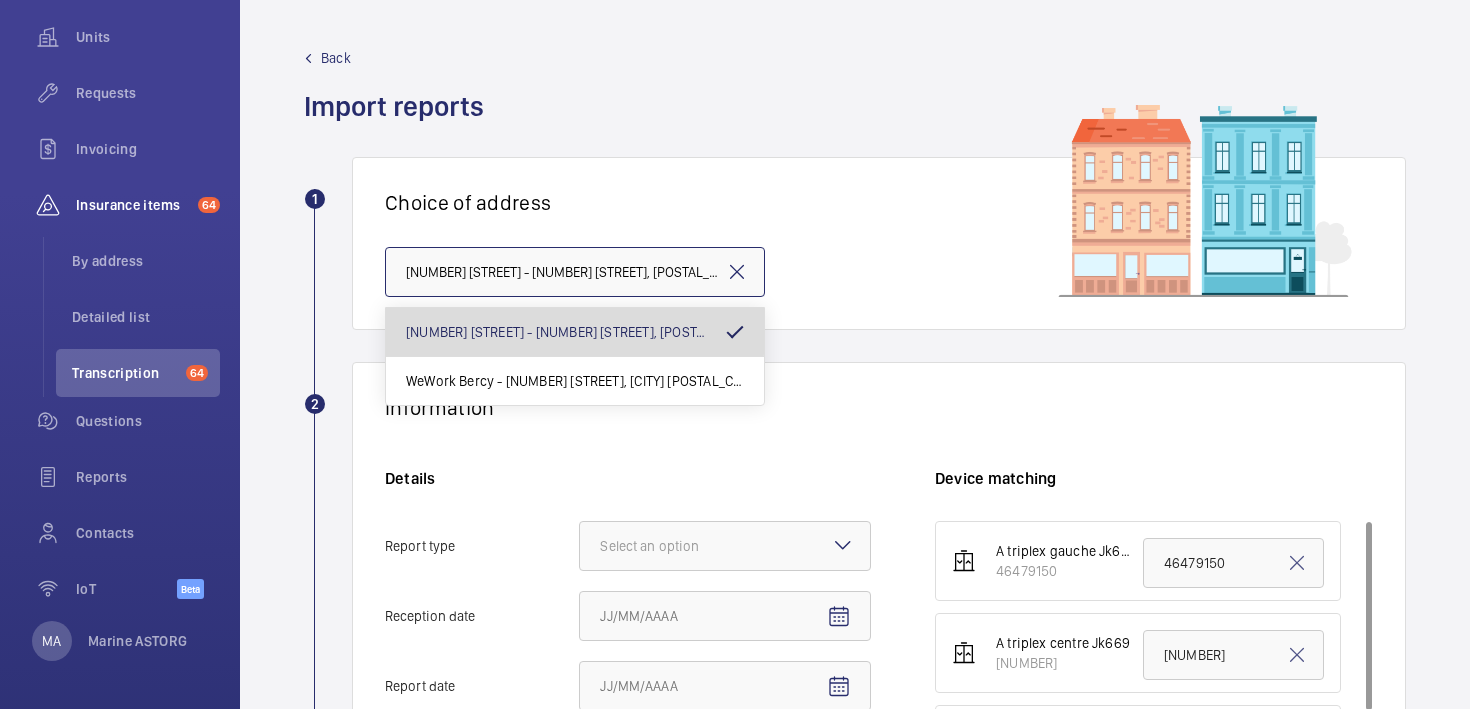 scroll, scrollTop: 0, scrollLeft: 193, axis: horizontal 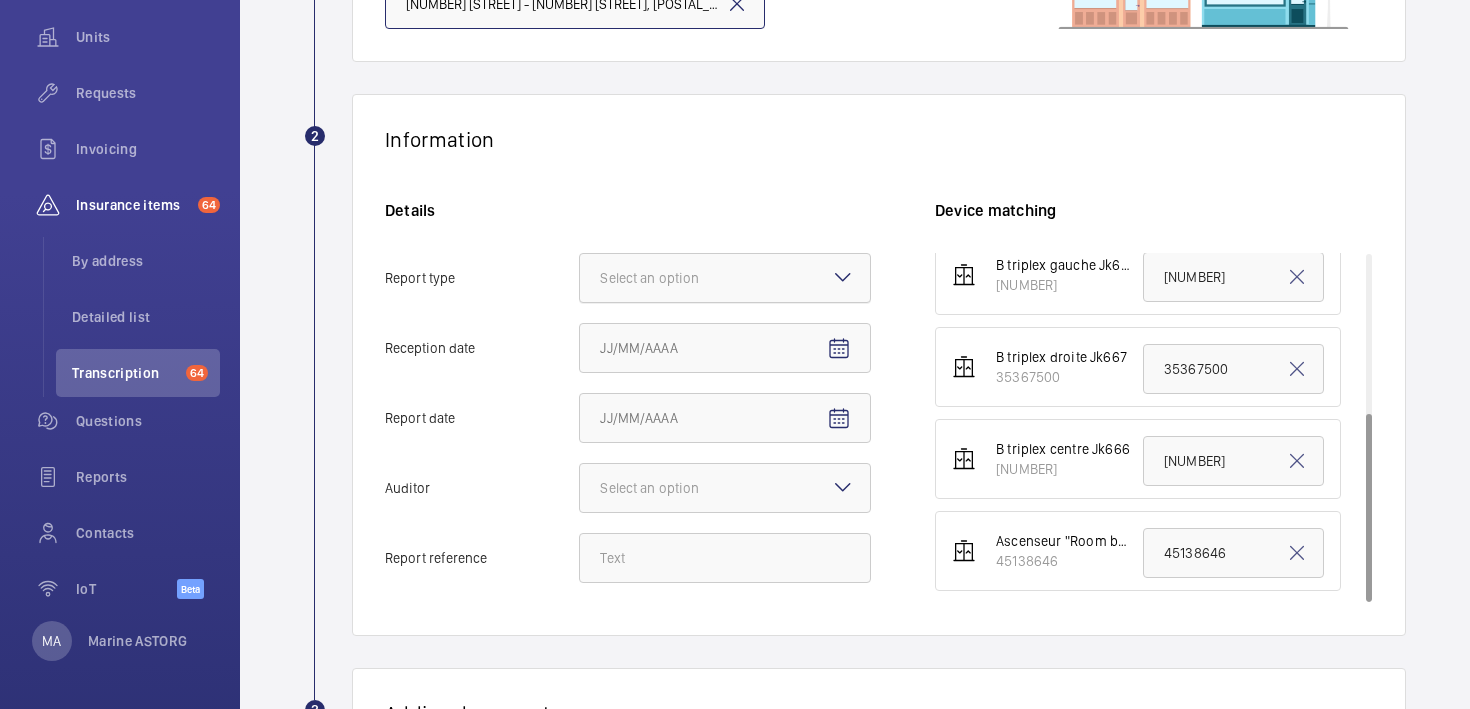 click on "Select an option" 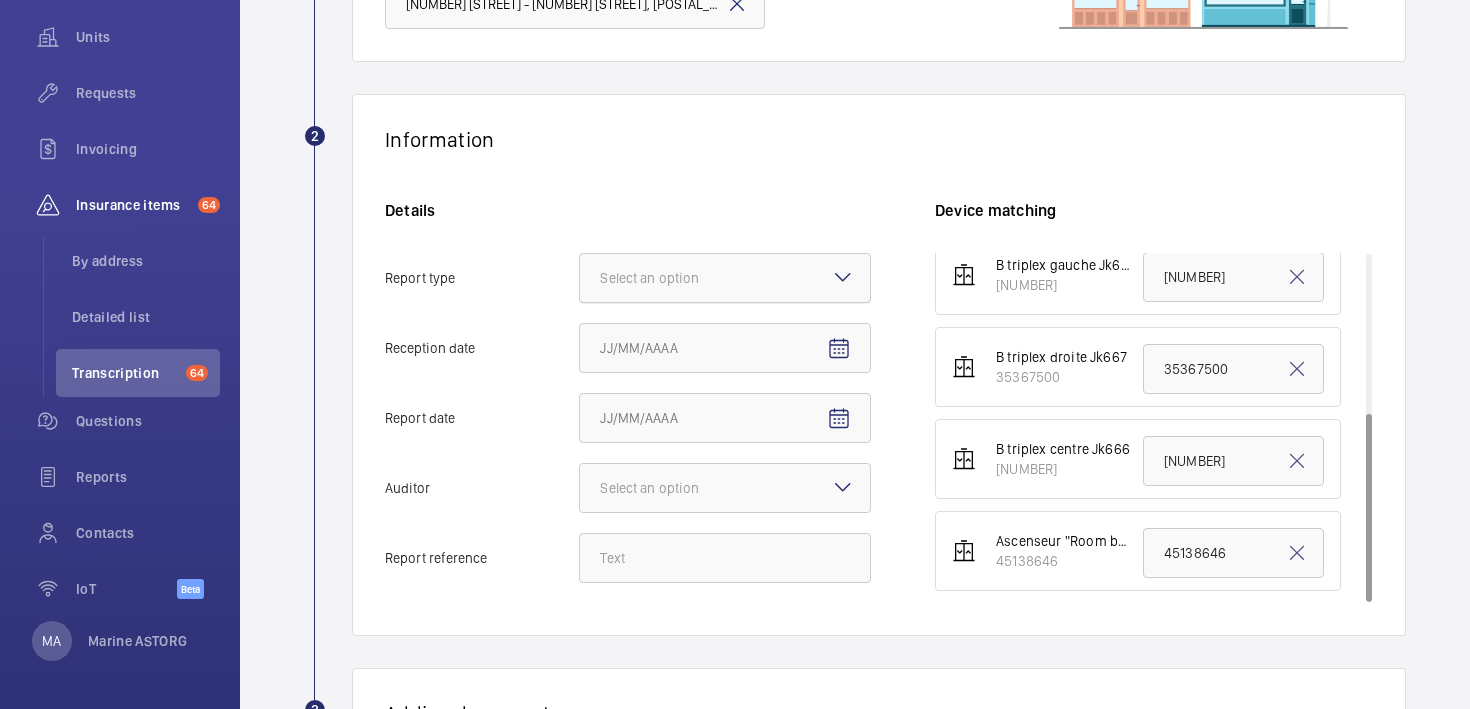 click on "Report type Select an option" 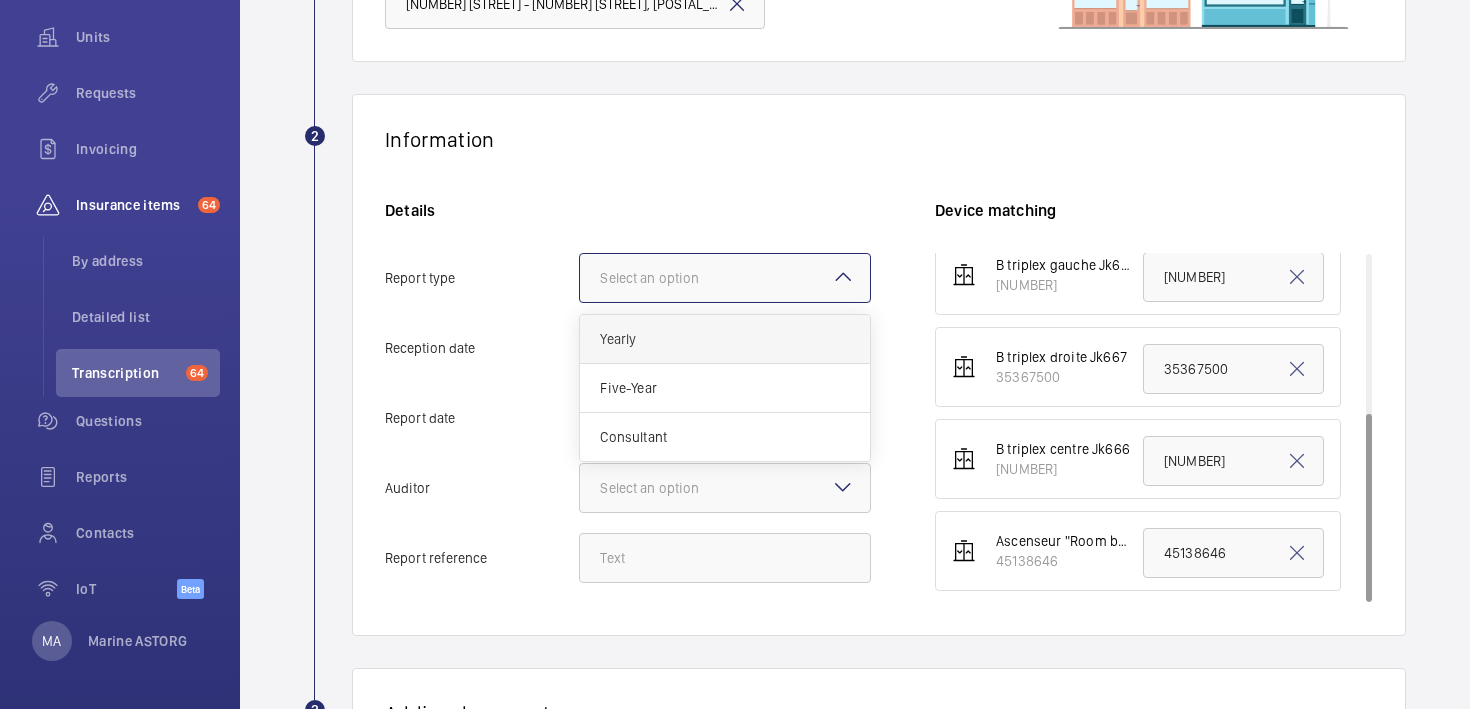 click on "Yearly" at bounding box center (725, 339) 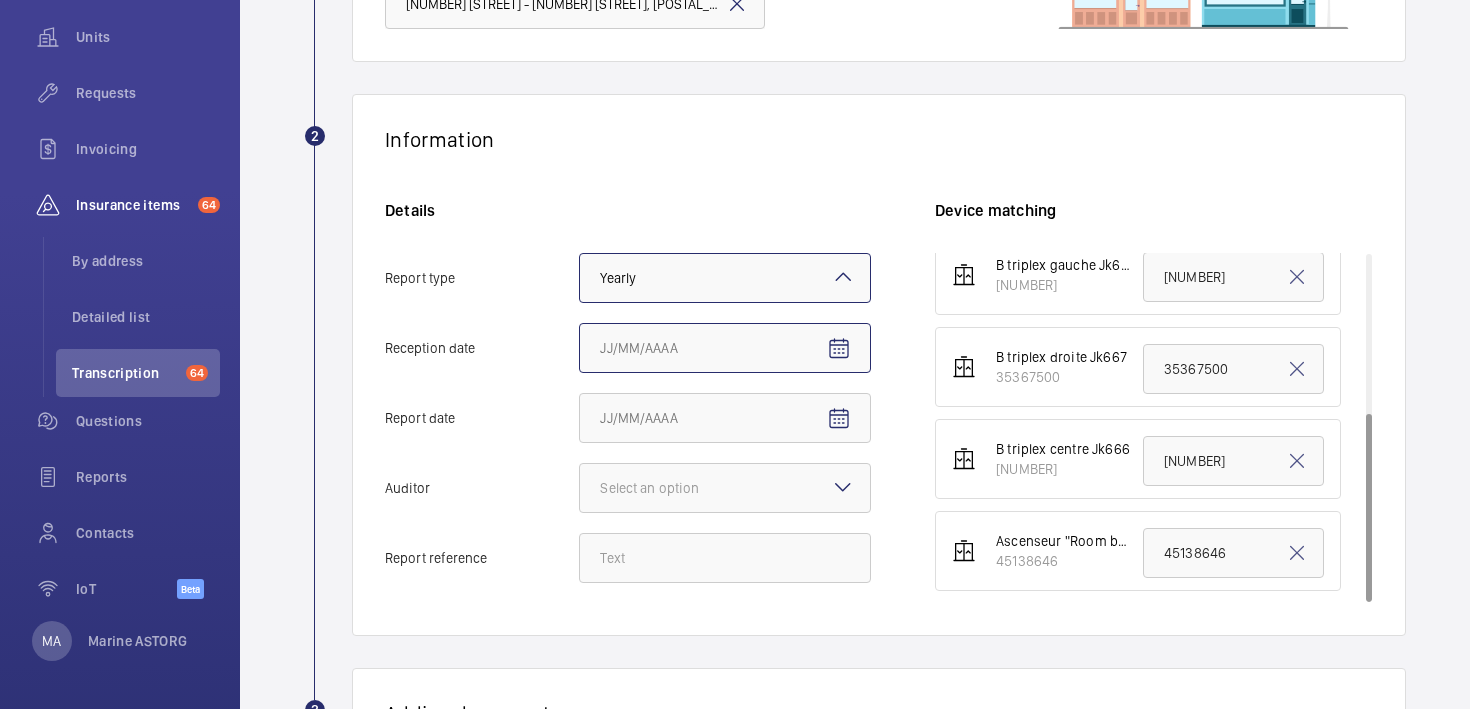 click on "Reception date" at bounding box center [725, 348] 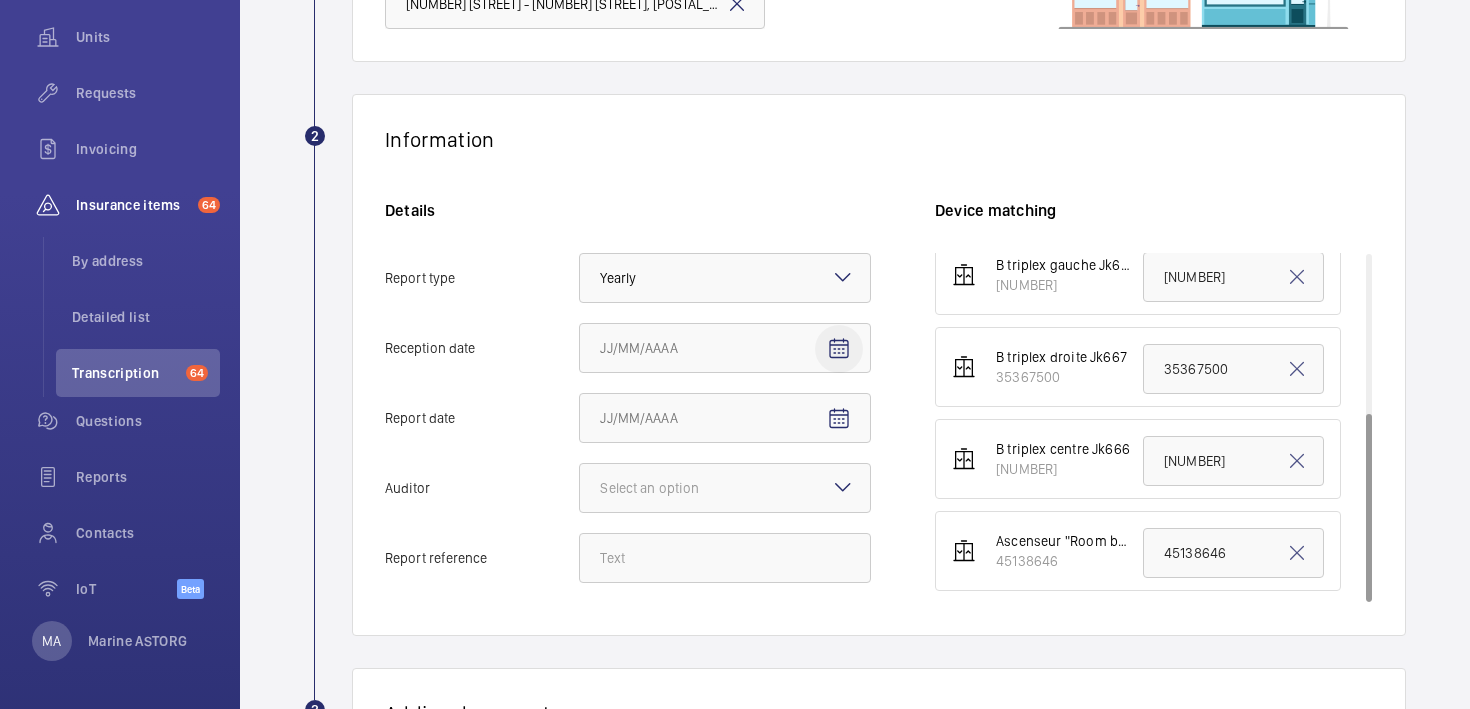 click 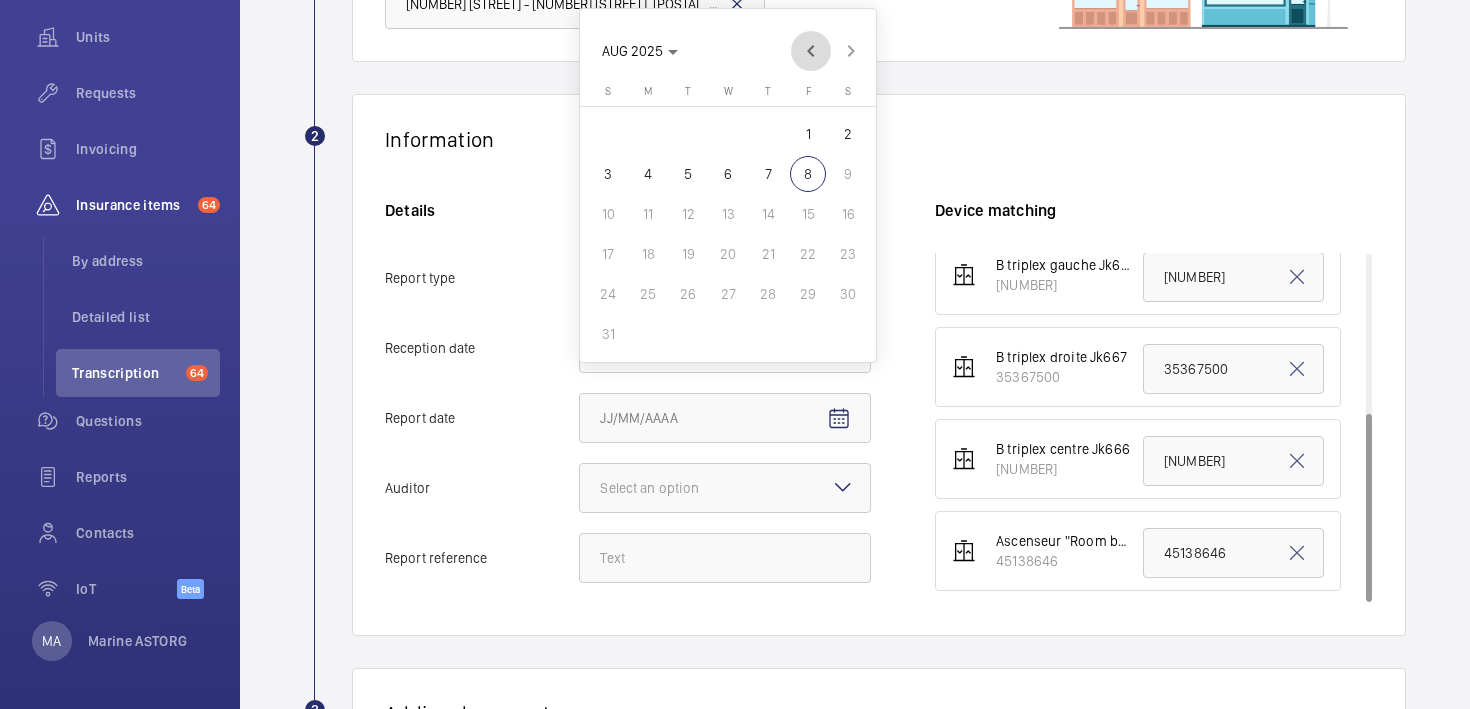 click at bounding box center [811, 51] 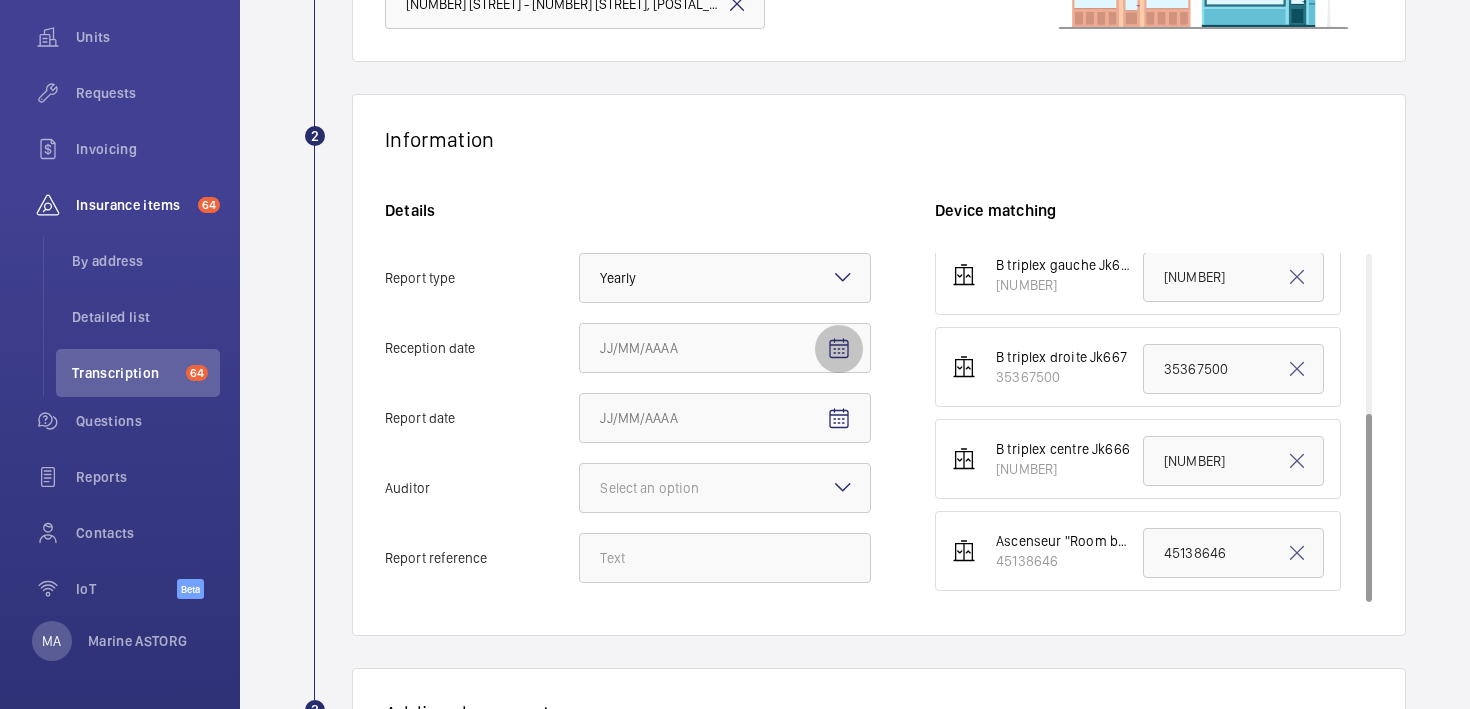 click 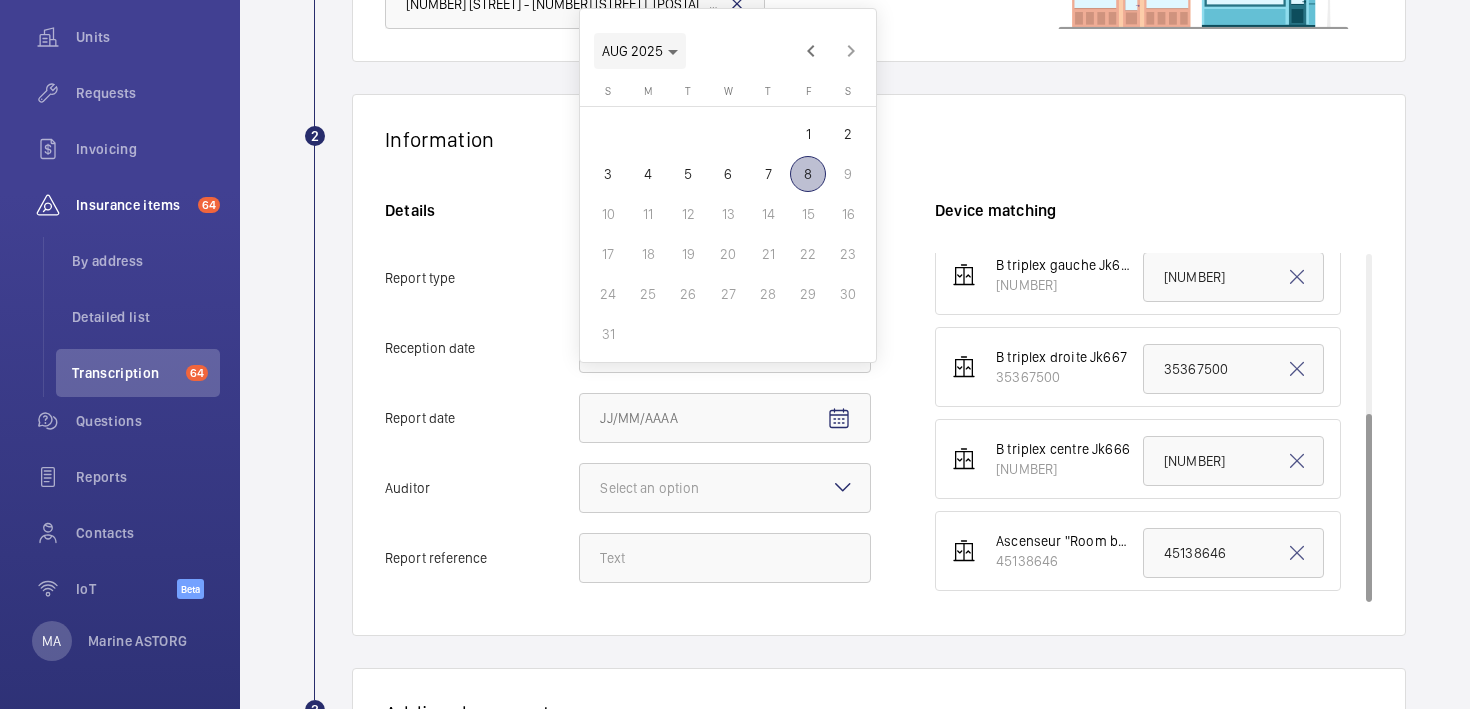 click at bounding box center [640, 51] 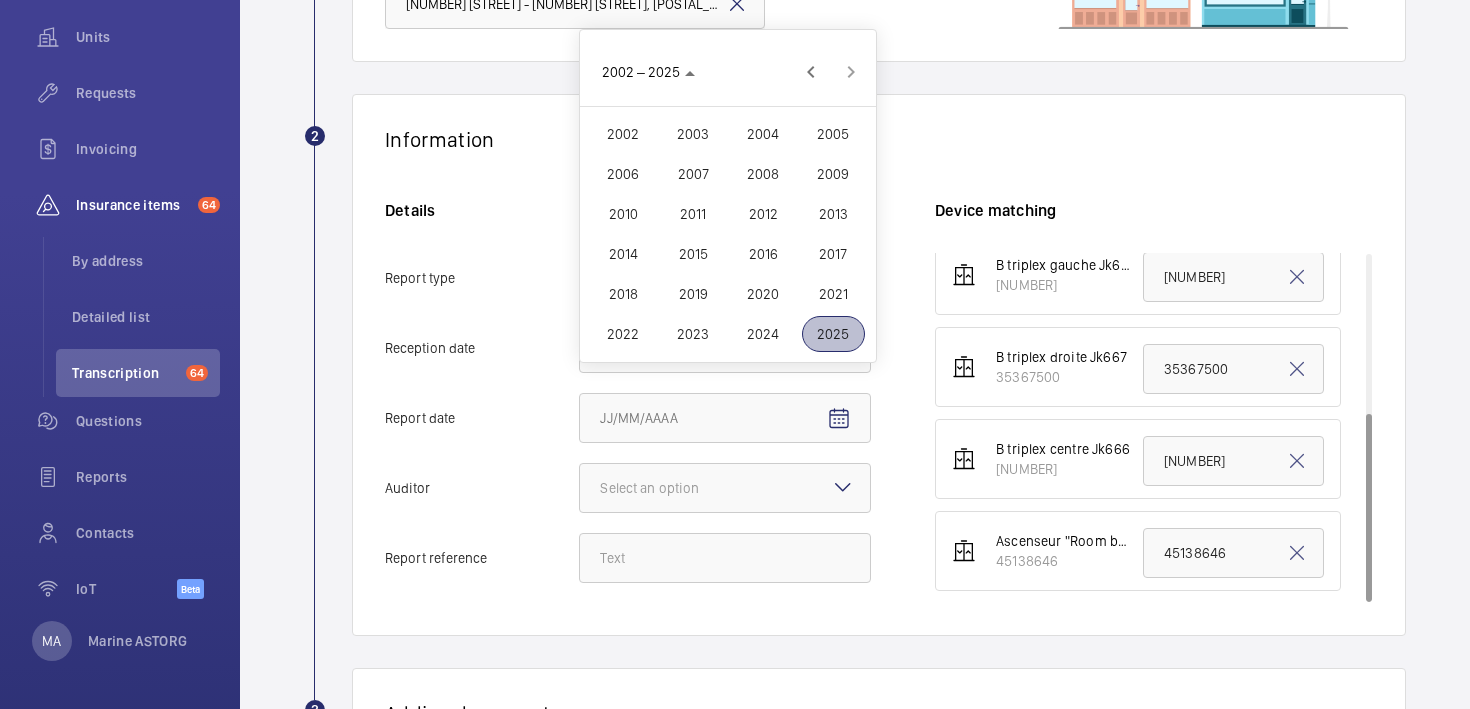 click on "2023" at bounding box center (693, 334) 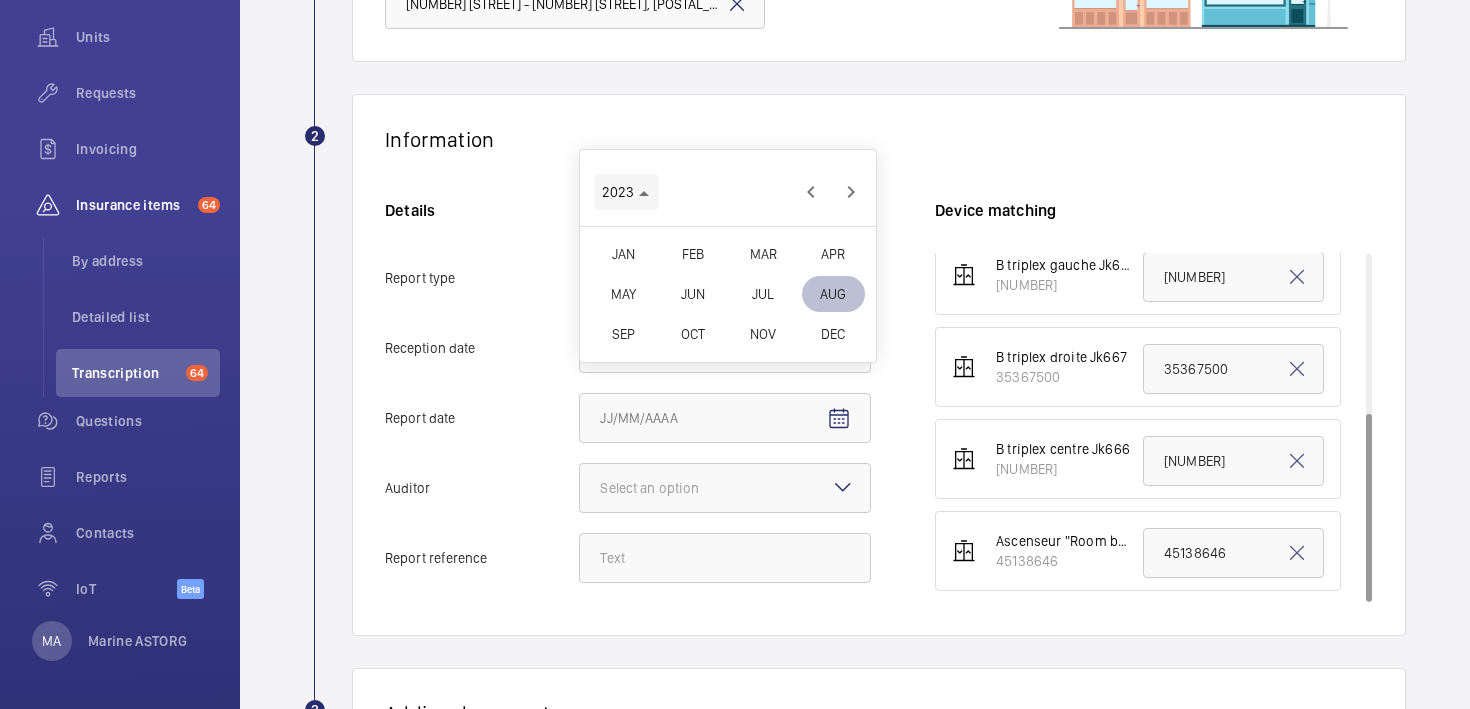 click on "2023" at bounding box center [625, 192] 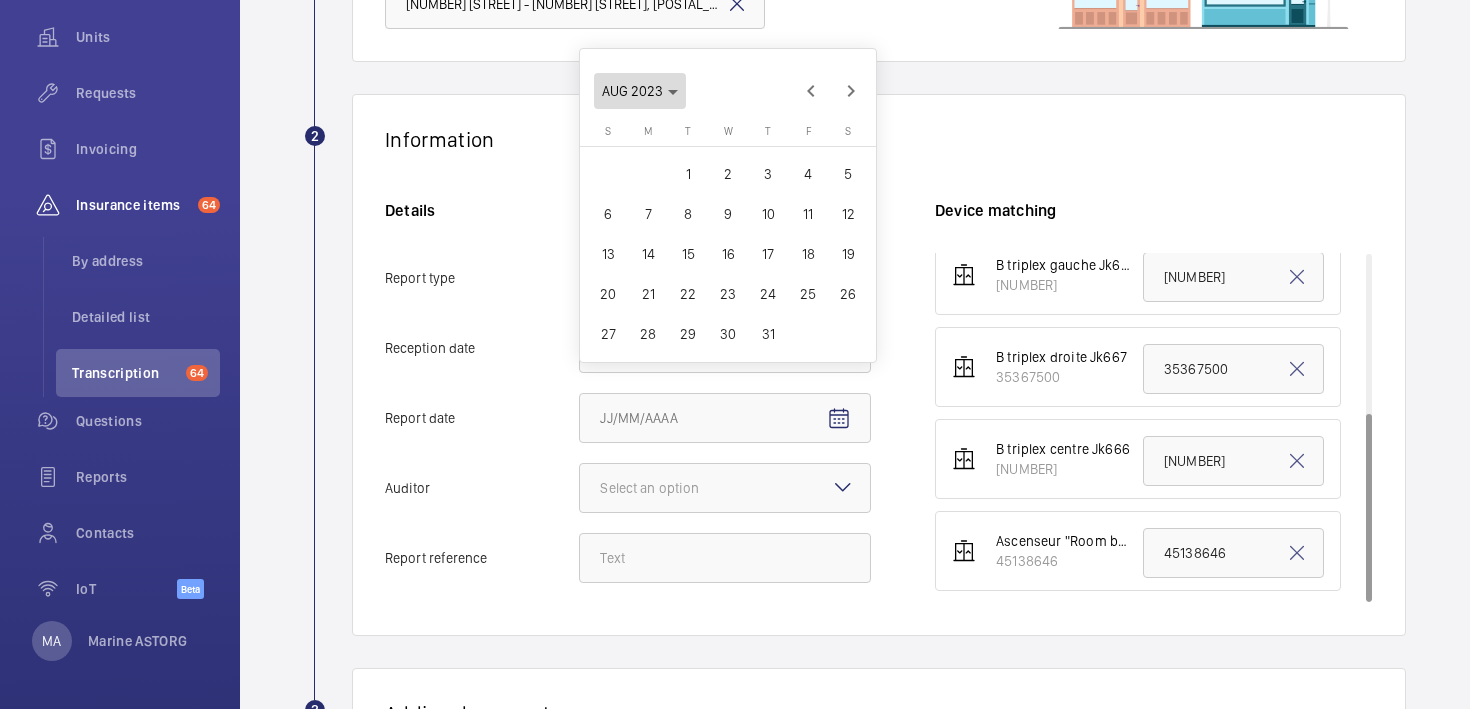 click at bounding box center (640, 91) 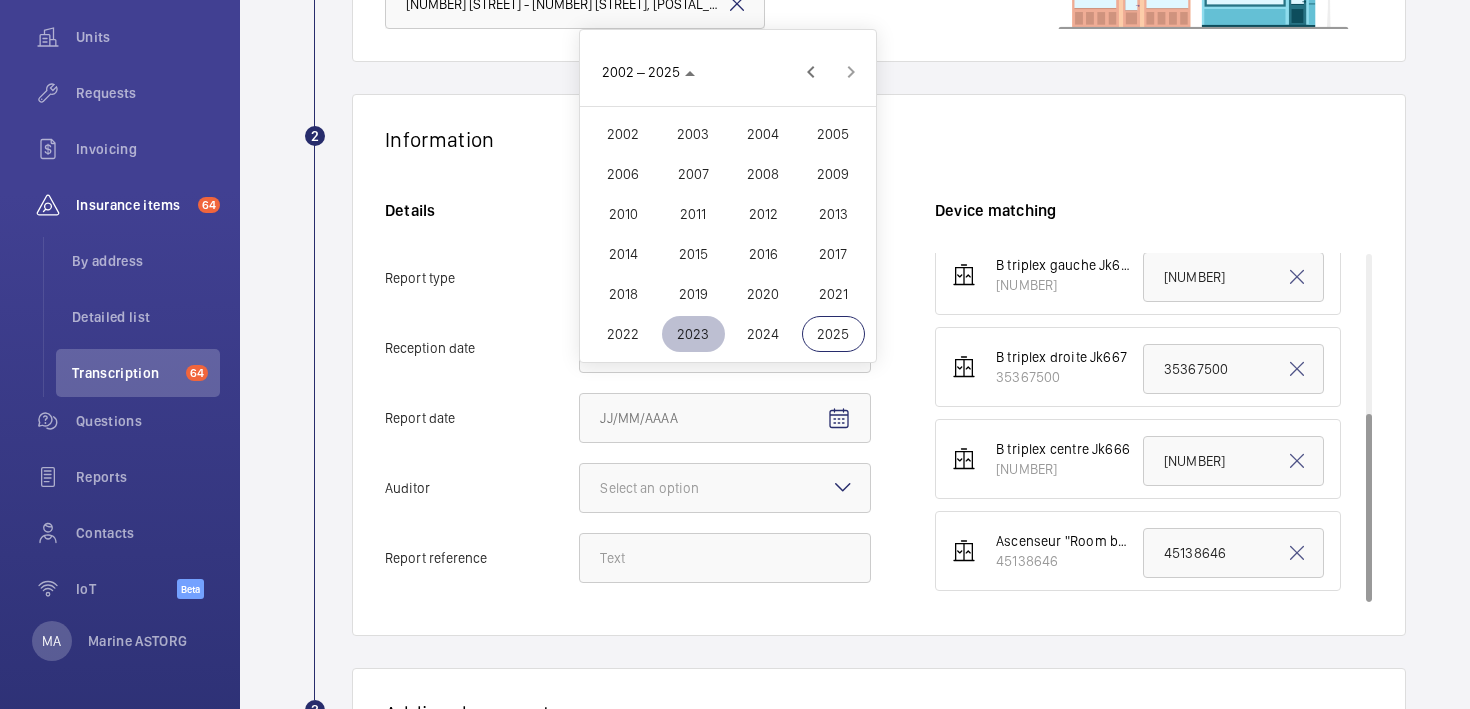 click on "2023" at bounding box center (693, 334) 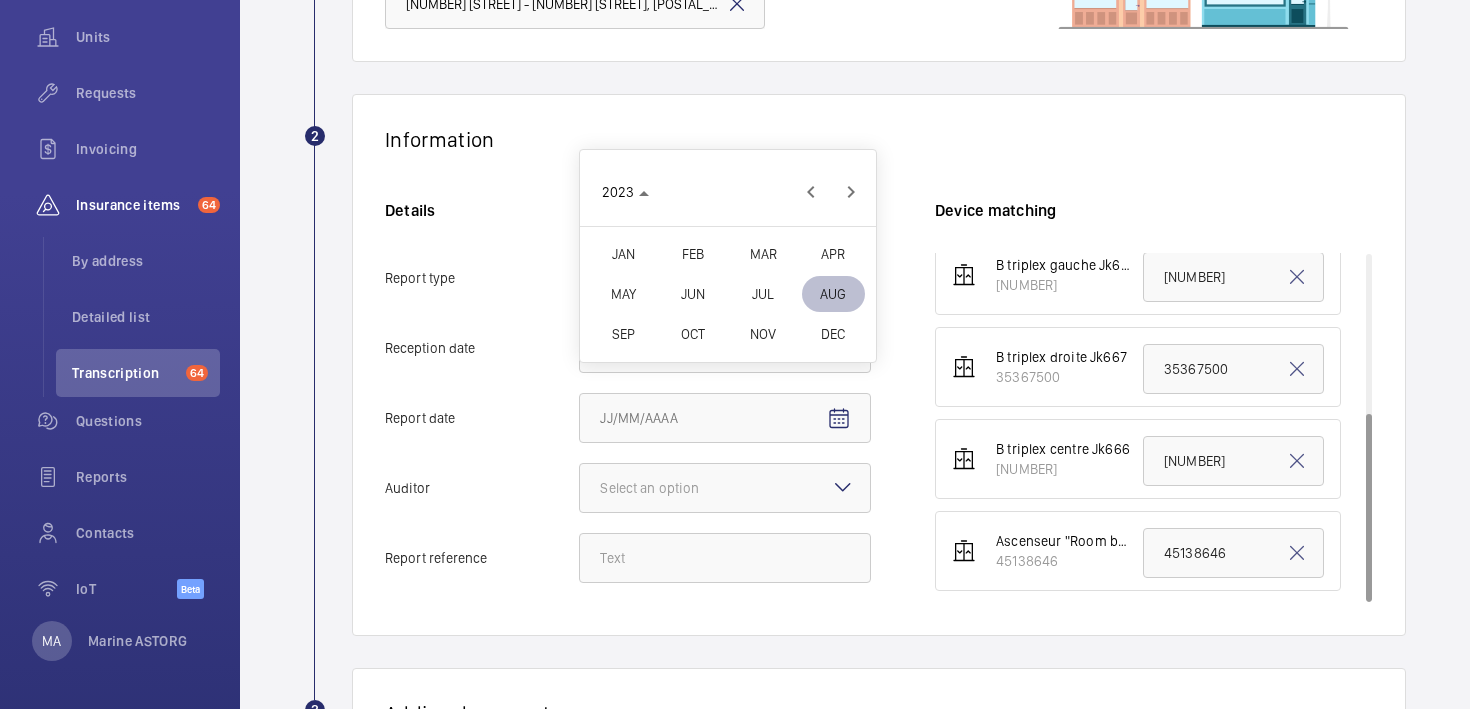 click on "OCT" at bounding box center (693, 334) 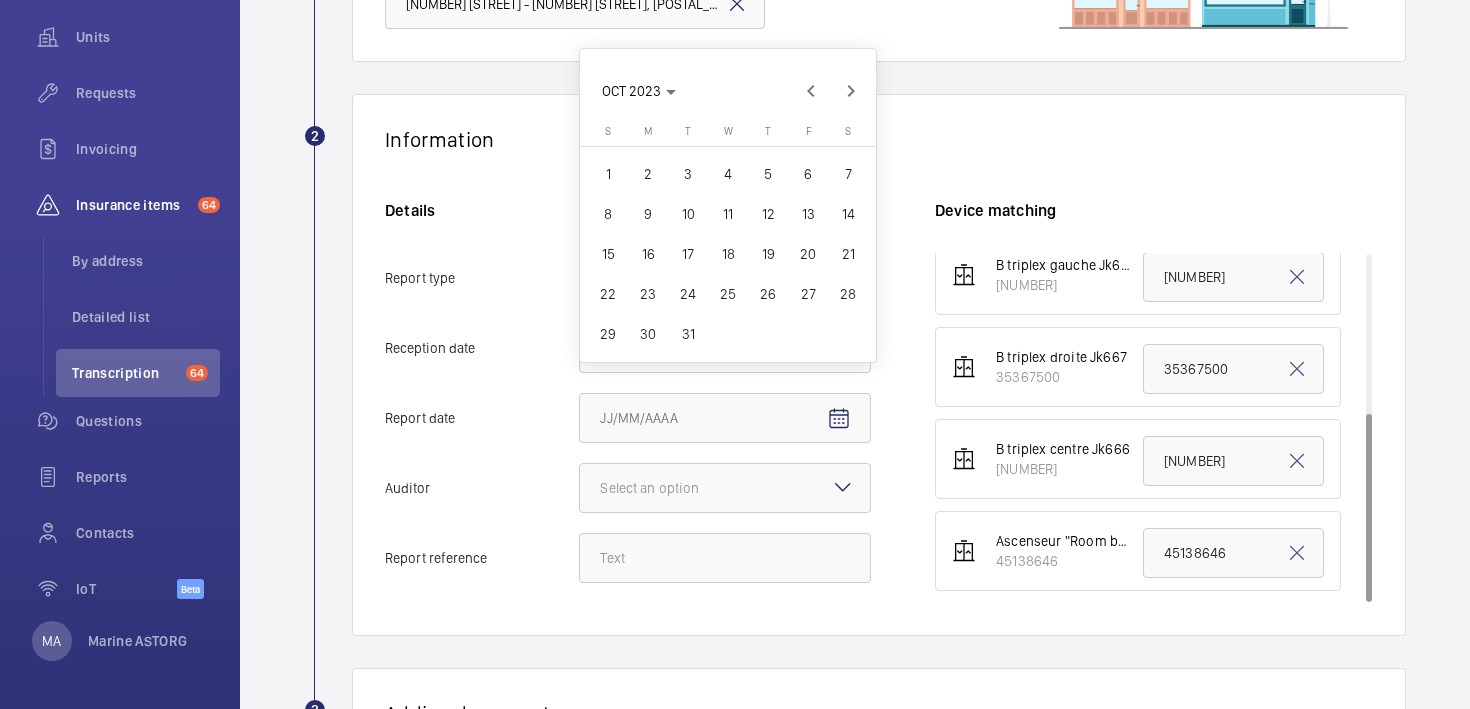 click on "1" at bounding box center [608, 174] 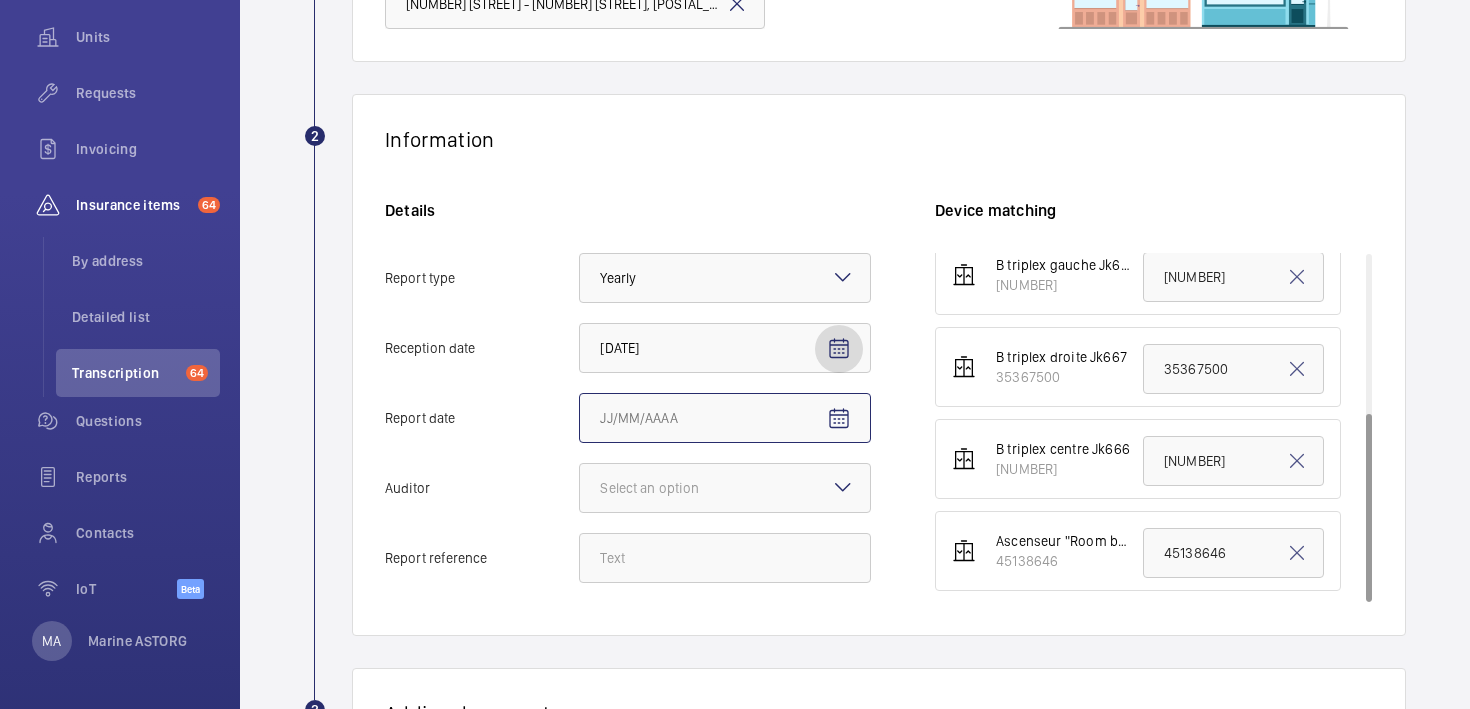 click on "Report date" at bounding box center [725, 418] 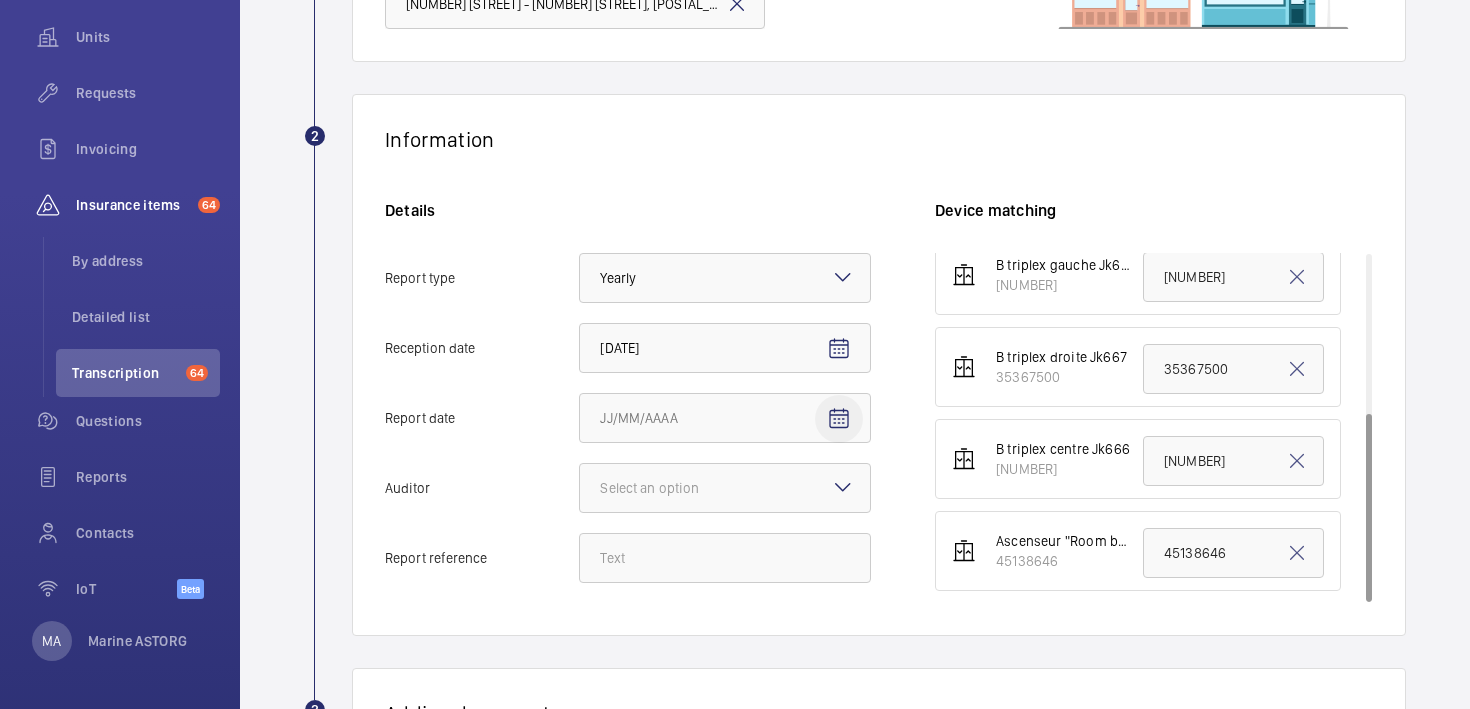 click 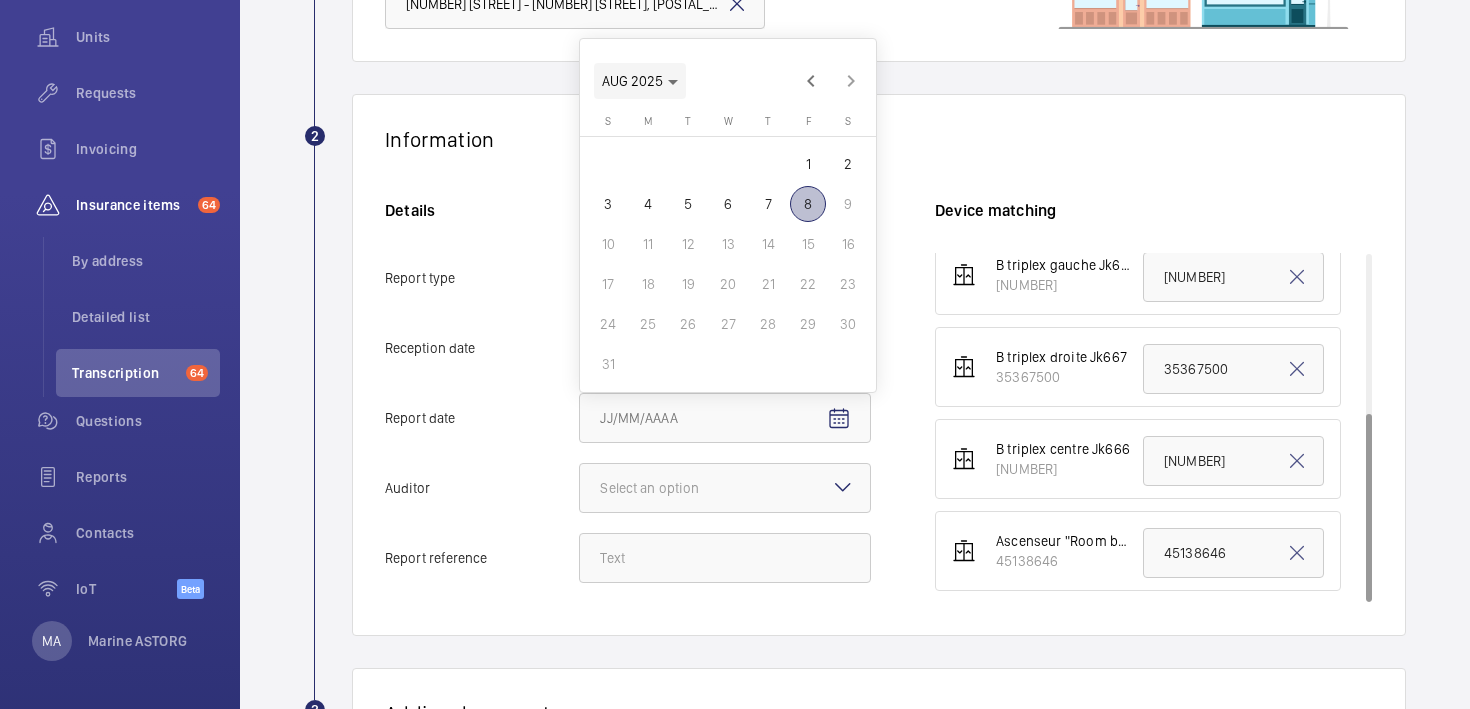click 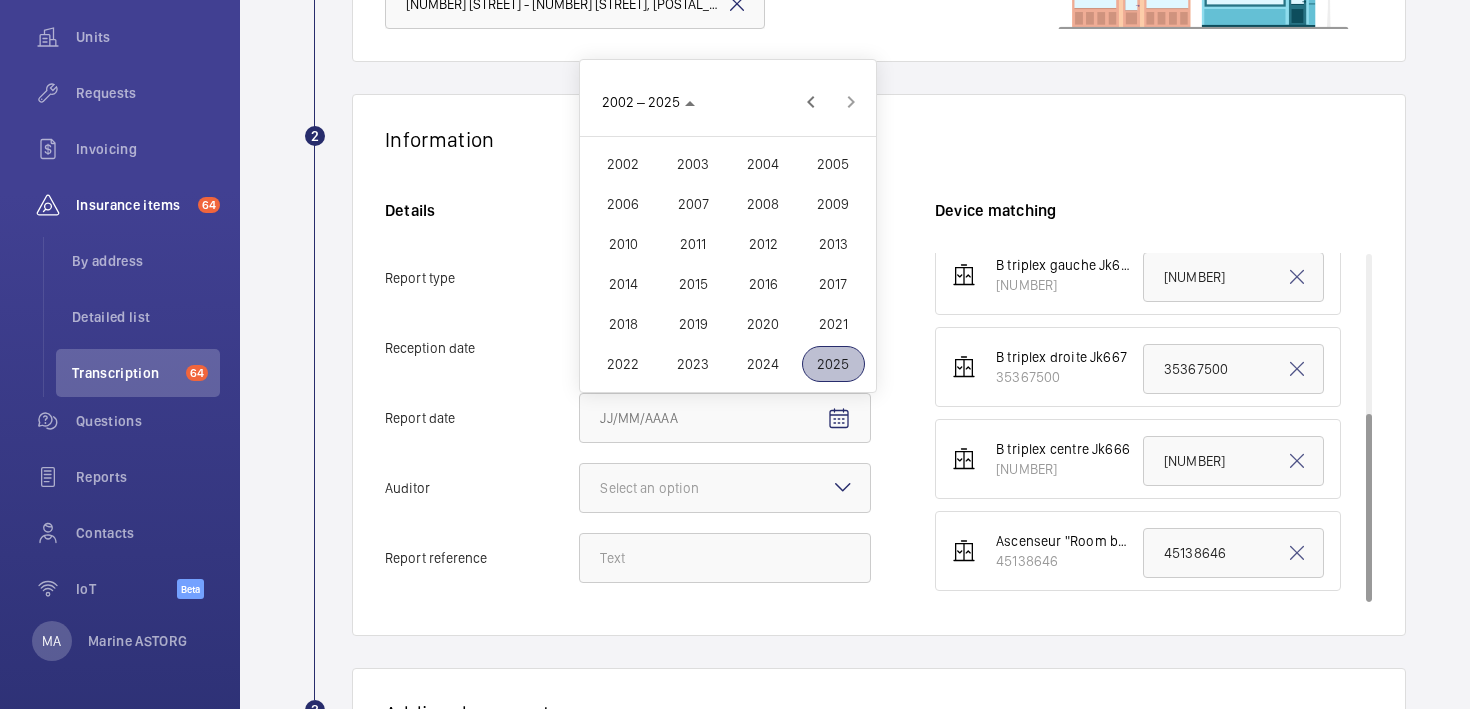 click on "2023" at bounding box center (693, 364) 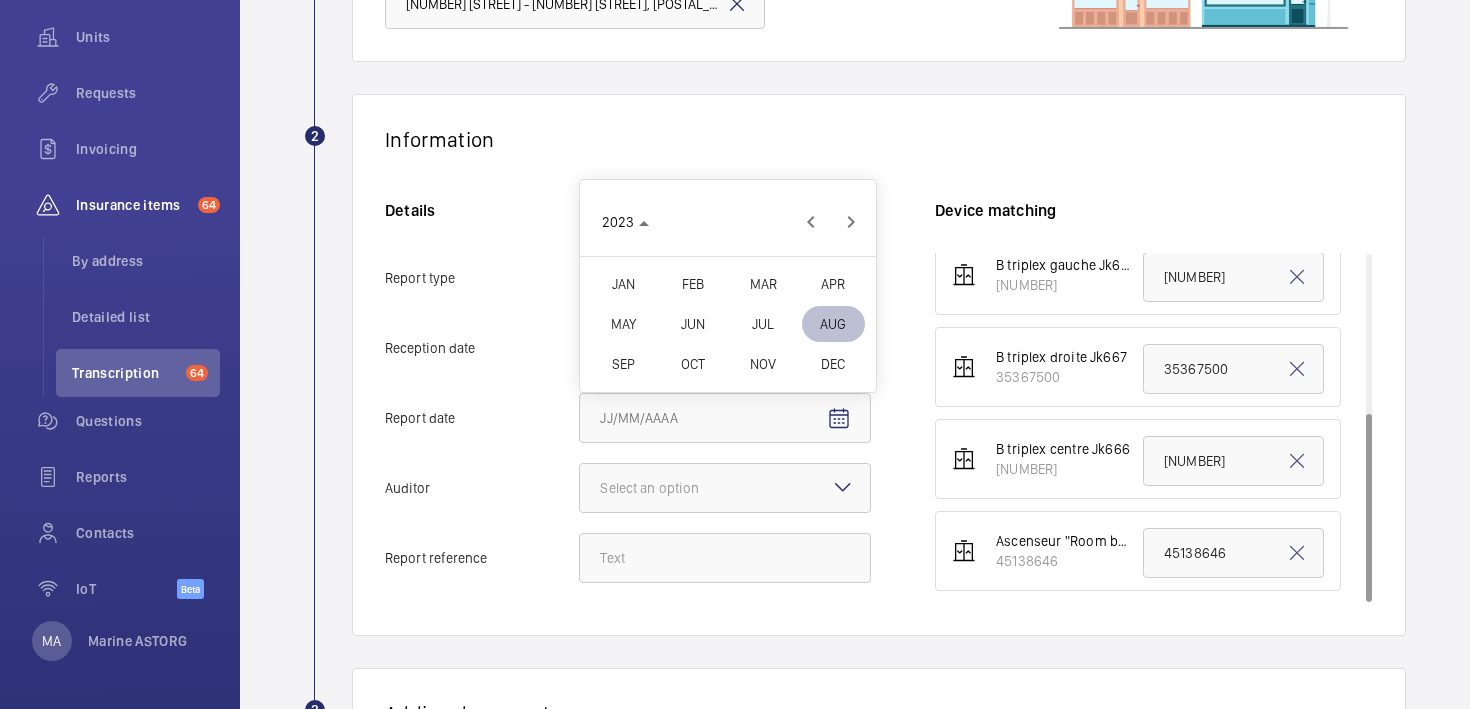 click on "OCT" at bounding box center [693, 364] 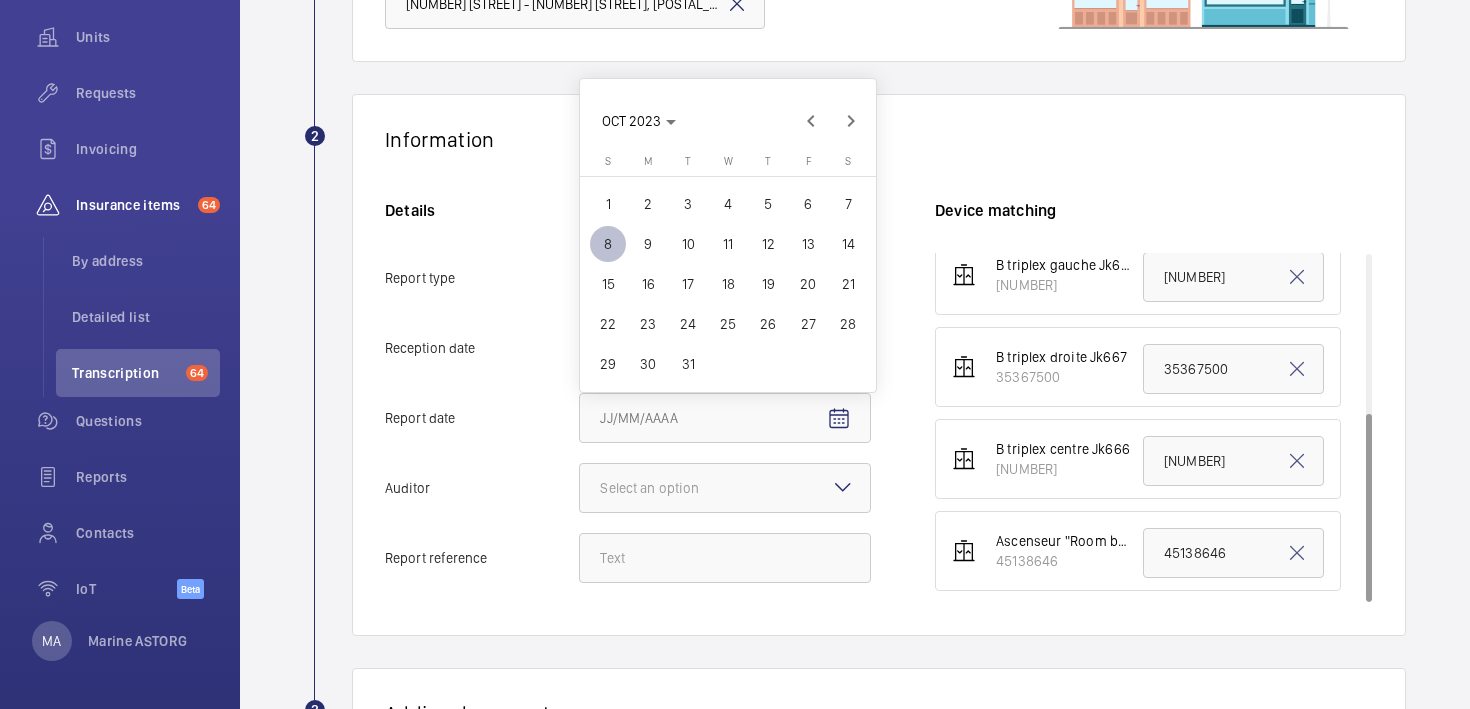 click on "1" at bounding box center [608, 204] 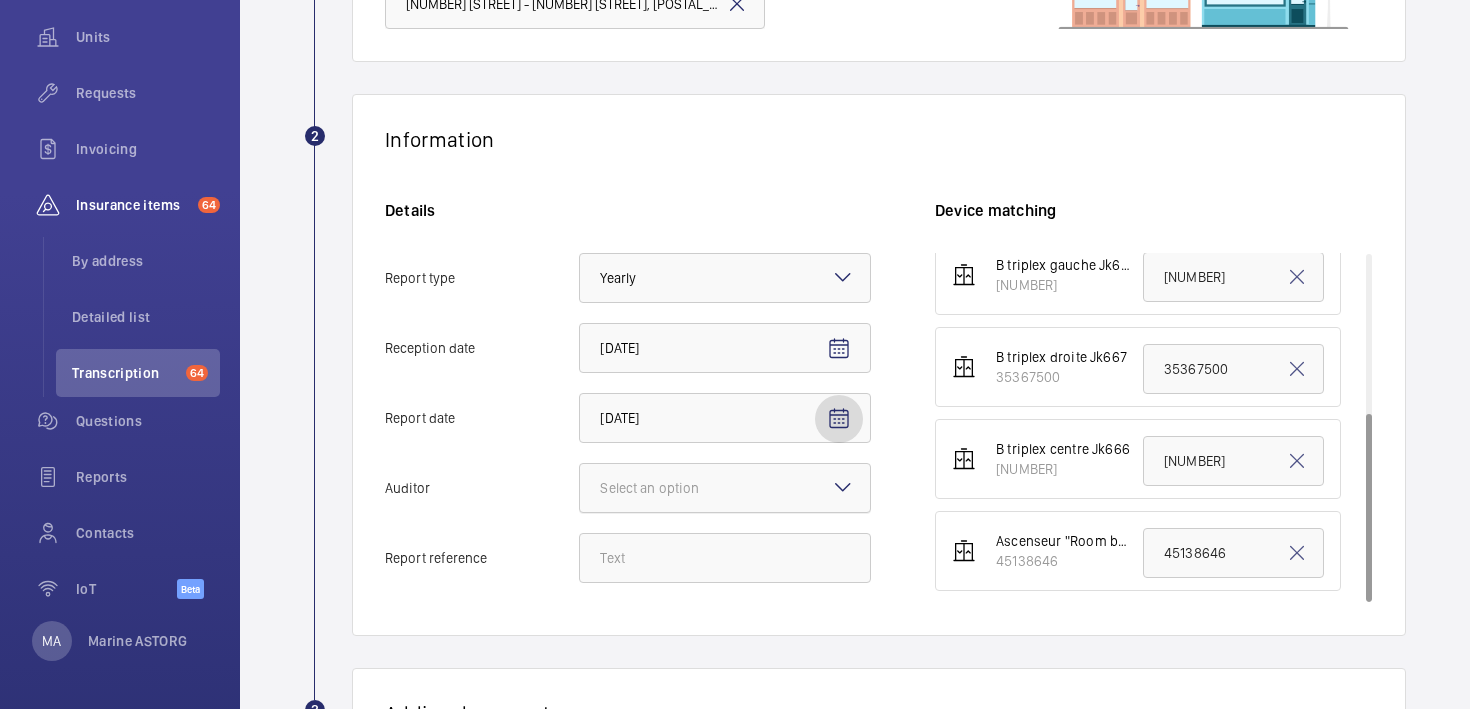 click on "Select an option" 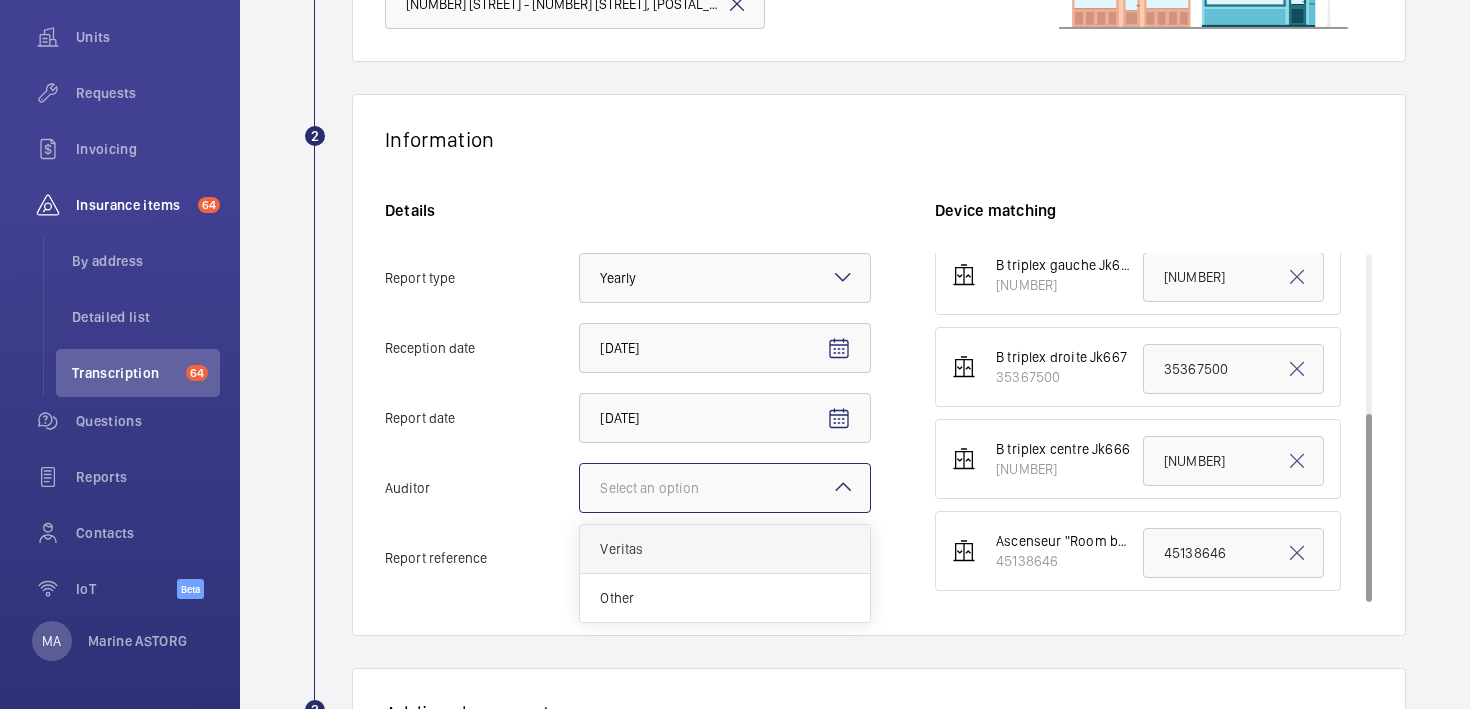 click on "Veritas" at bounding box center (725, 549) 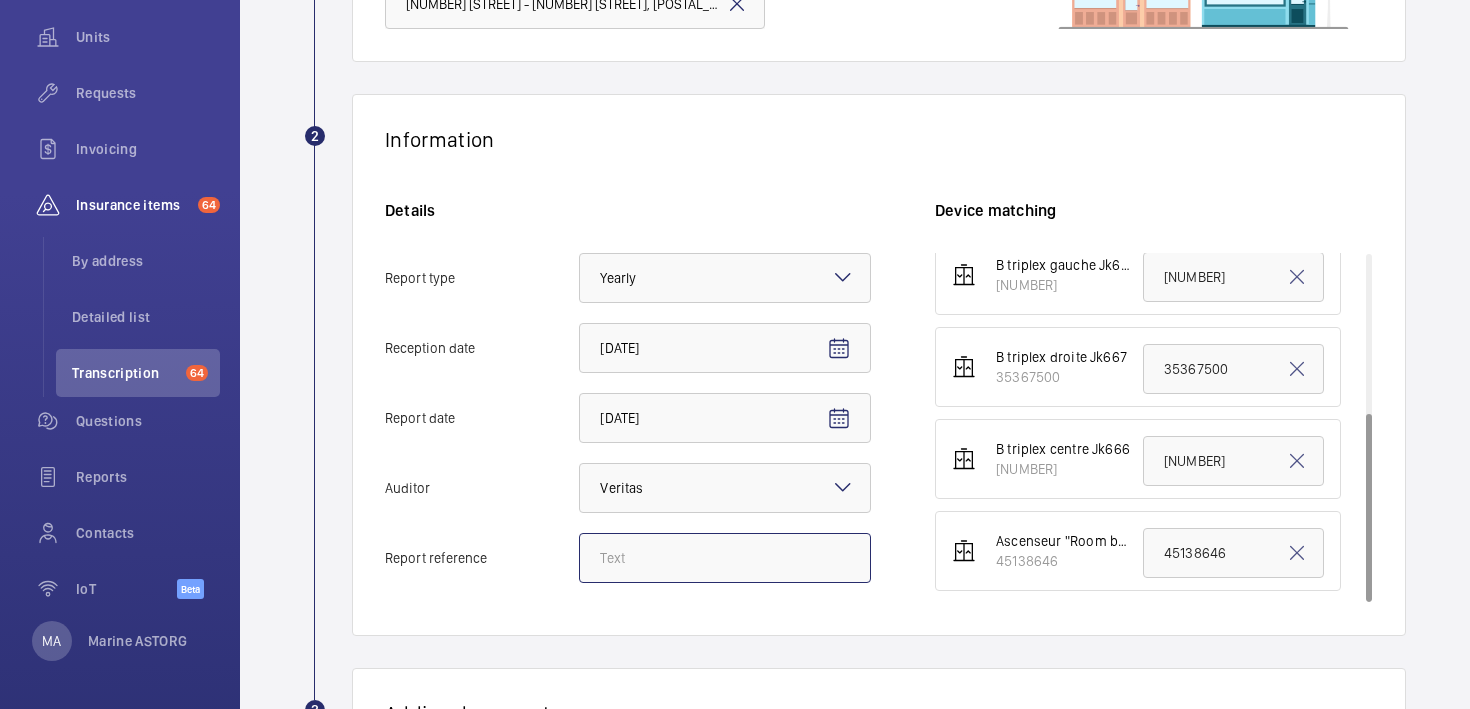 click on "Report reference" 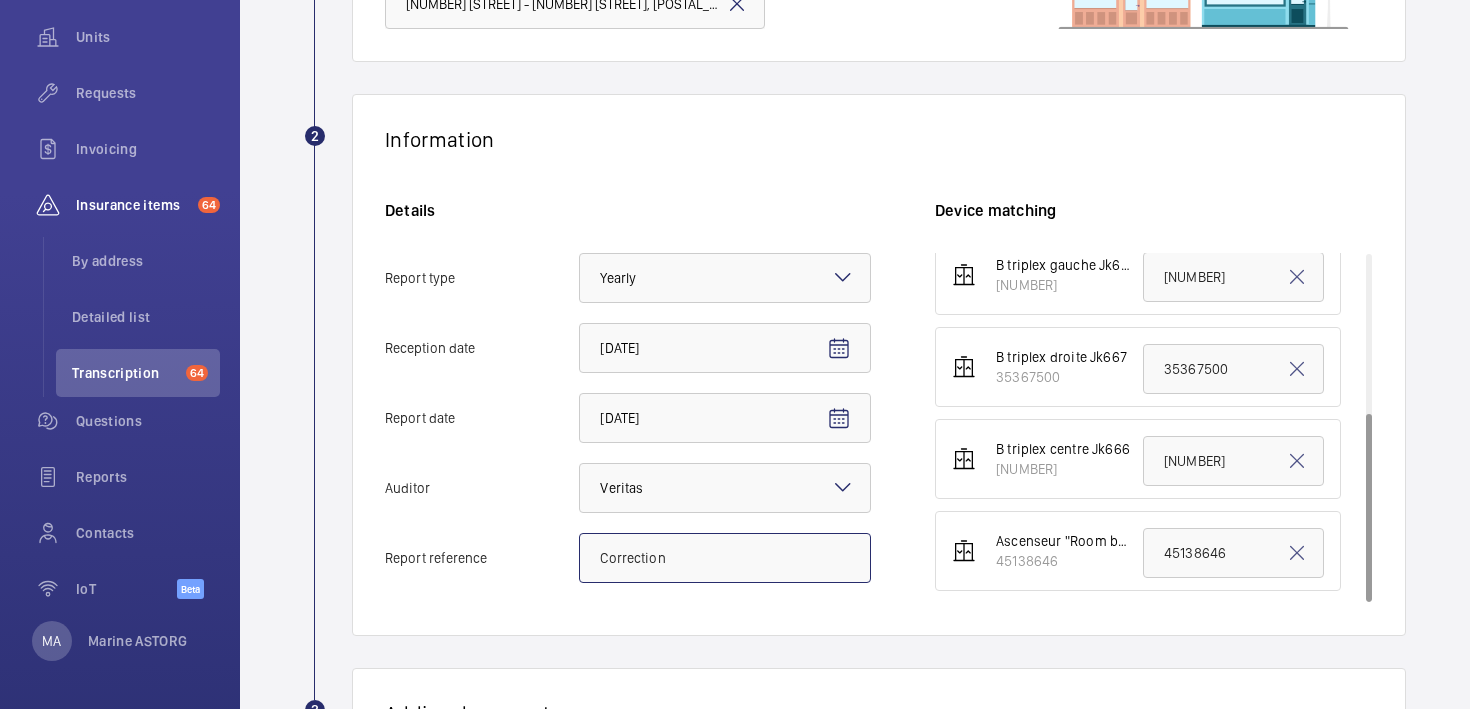 paste on "BV 2023 Report (p.6/36)" 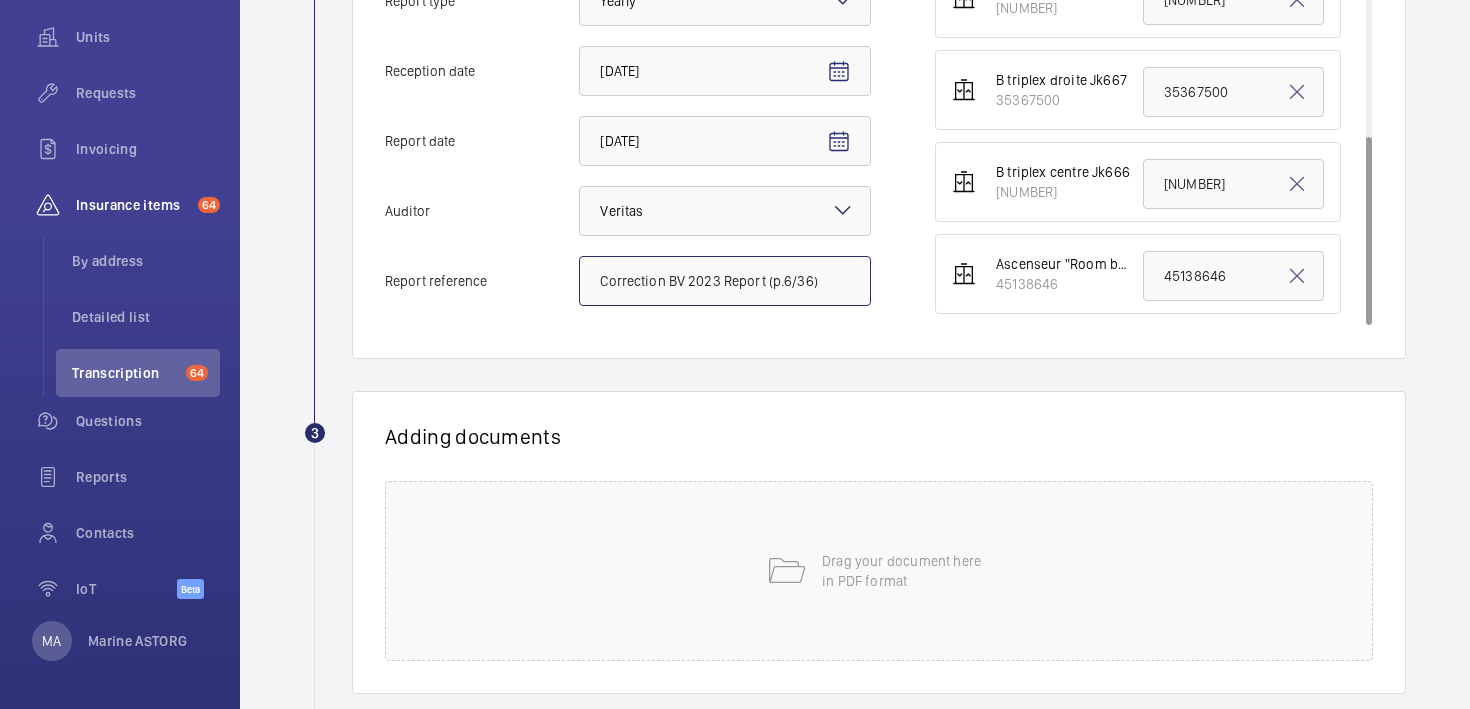 scroll, scrollTop: 621, scrollLeft: 0, axis: vertical 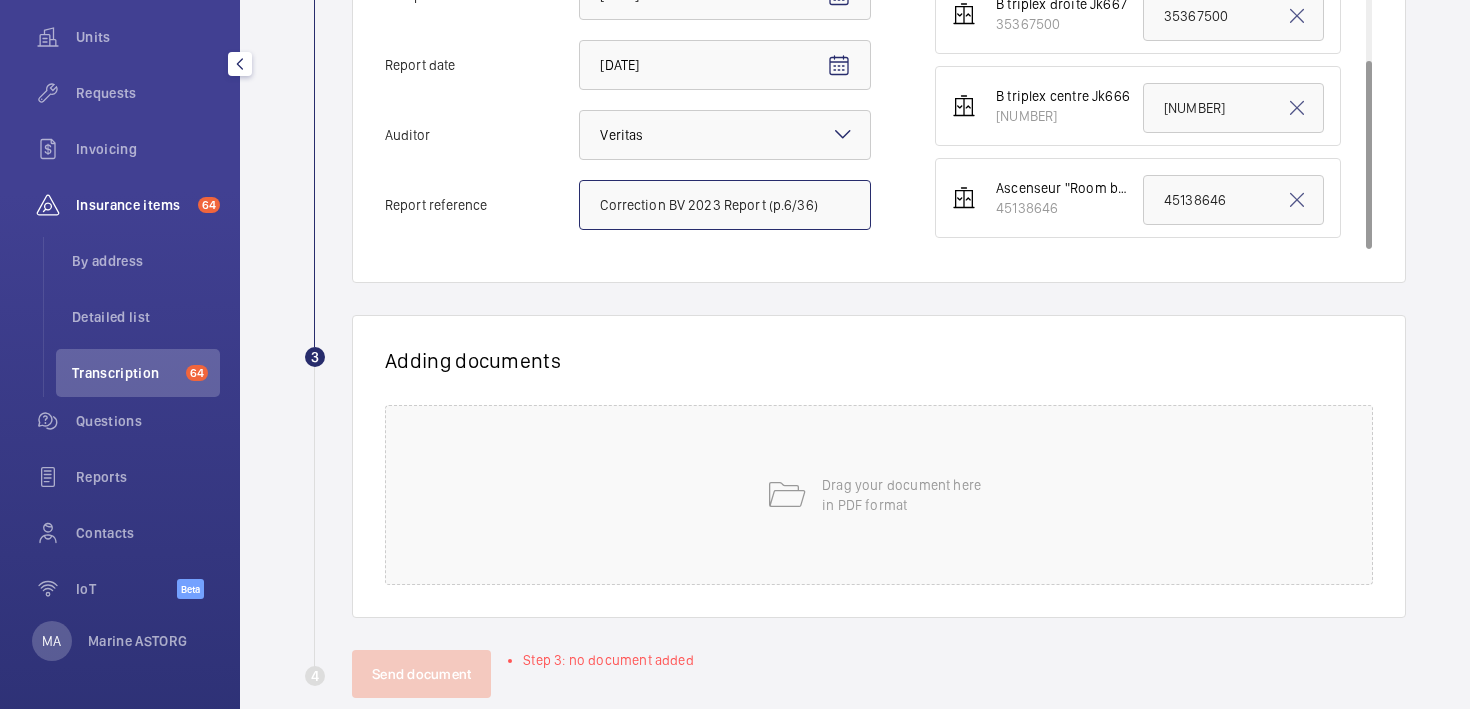 type on "Correction BV 2023 Report (p.6/36)" 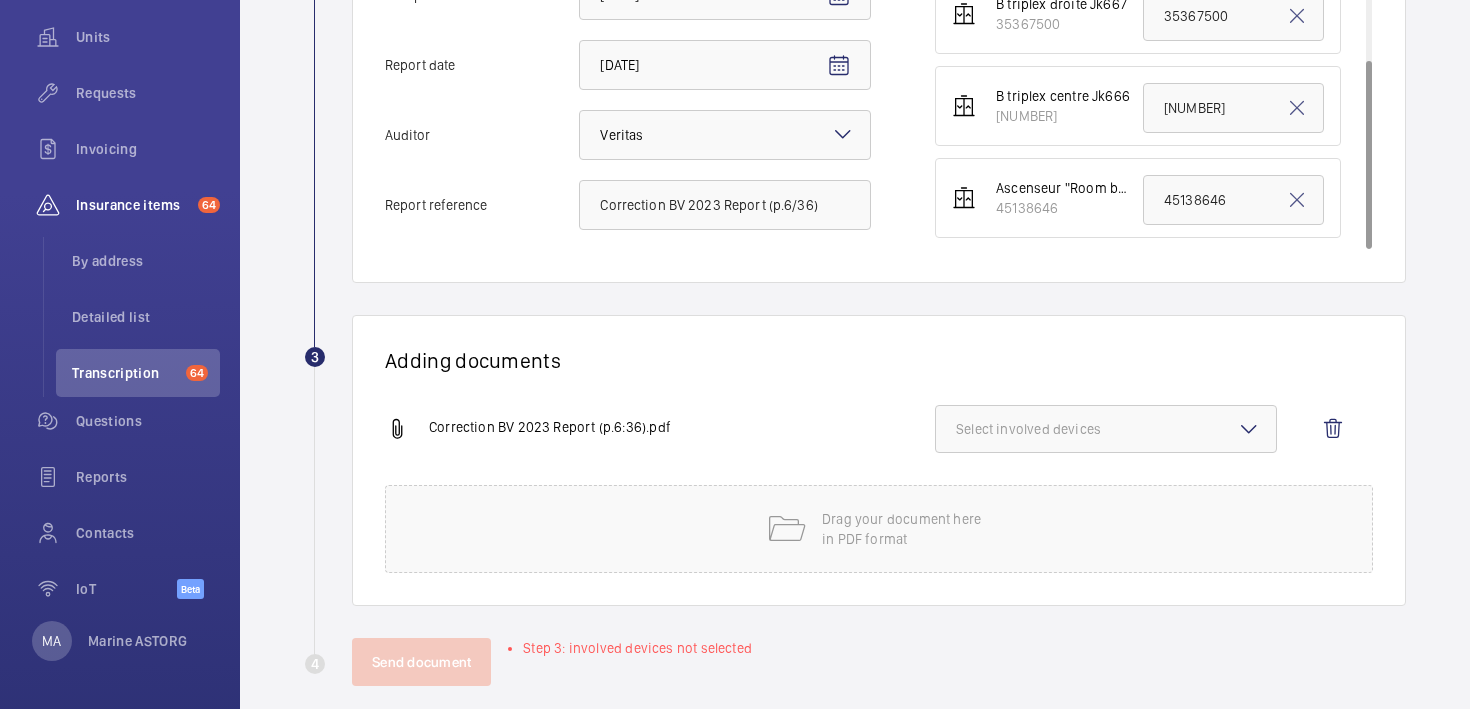 click on "Select involved devices" 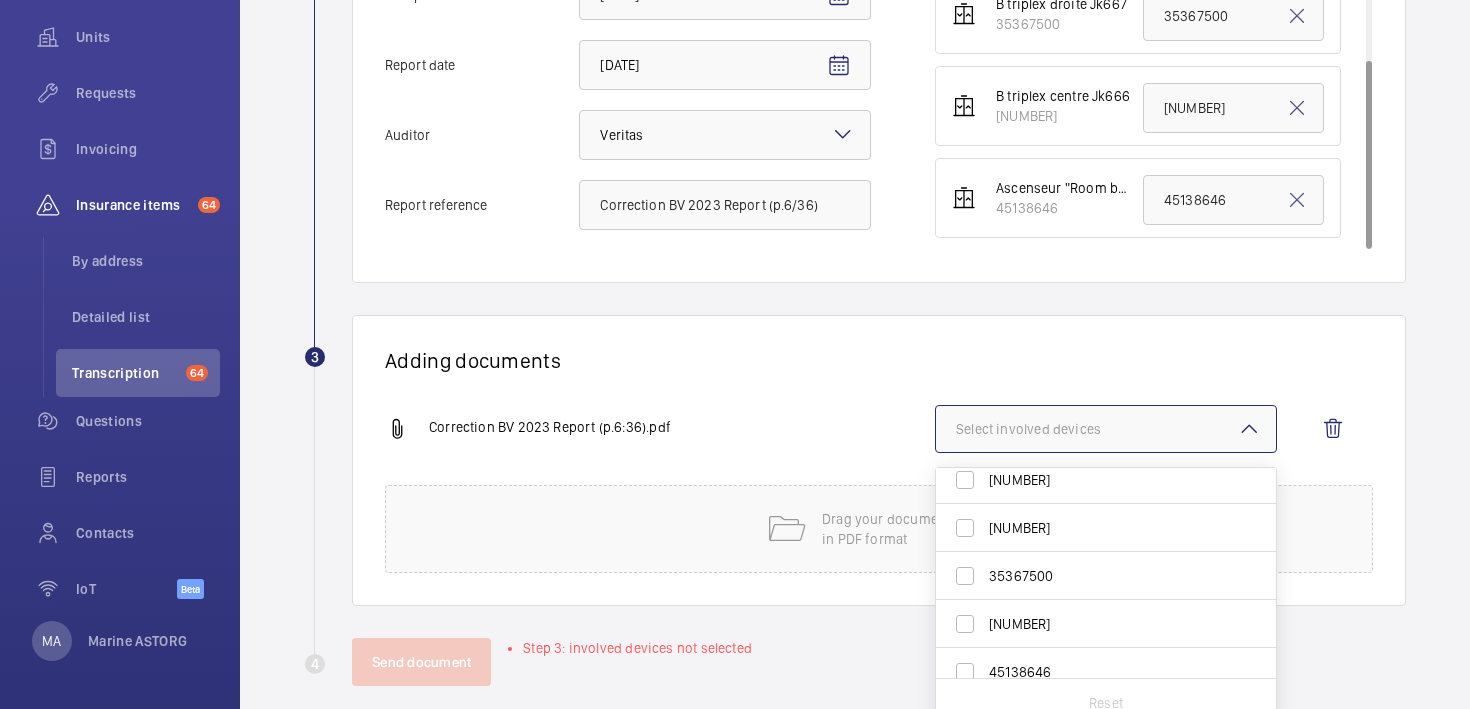 scroll, scrollTop: 126, scrollLeft: 0, axis: vertical 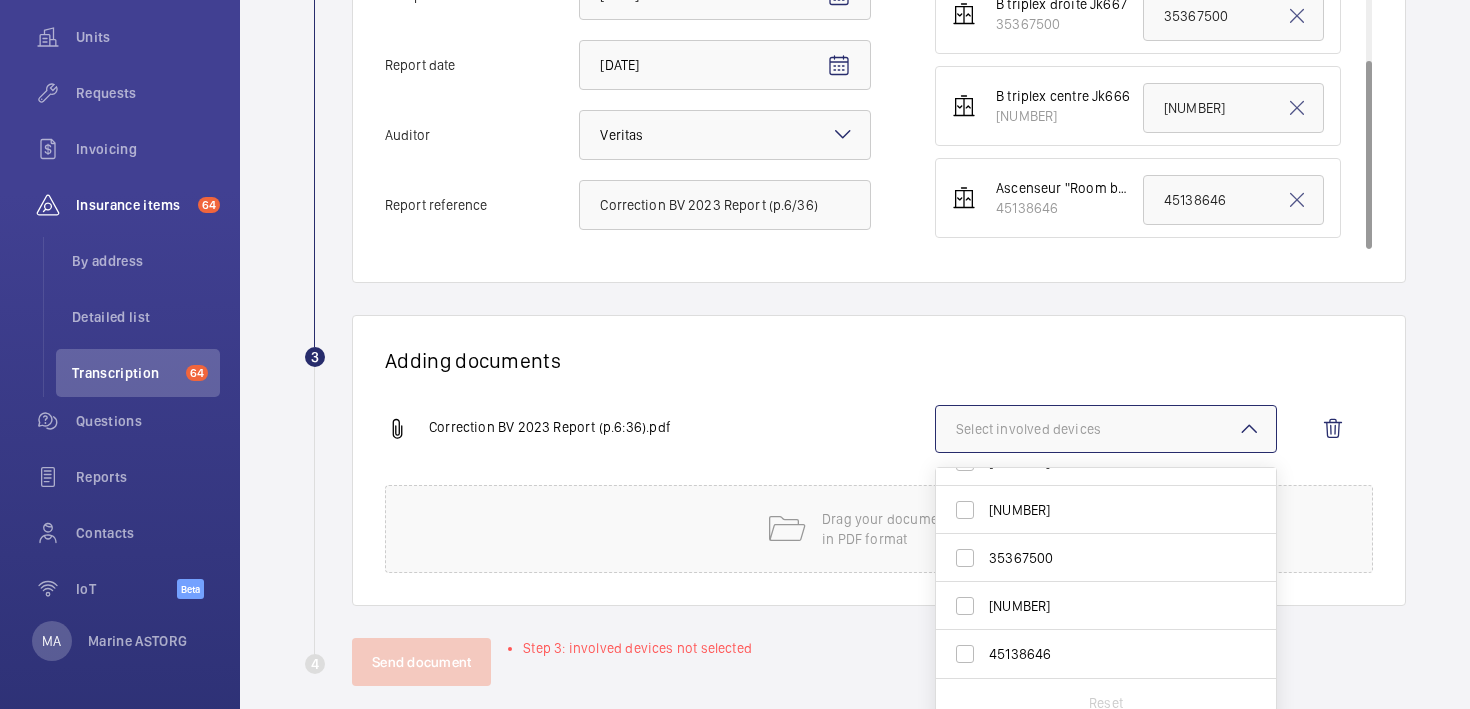 click on "45138646" at bounding box center [1107, 654] 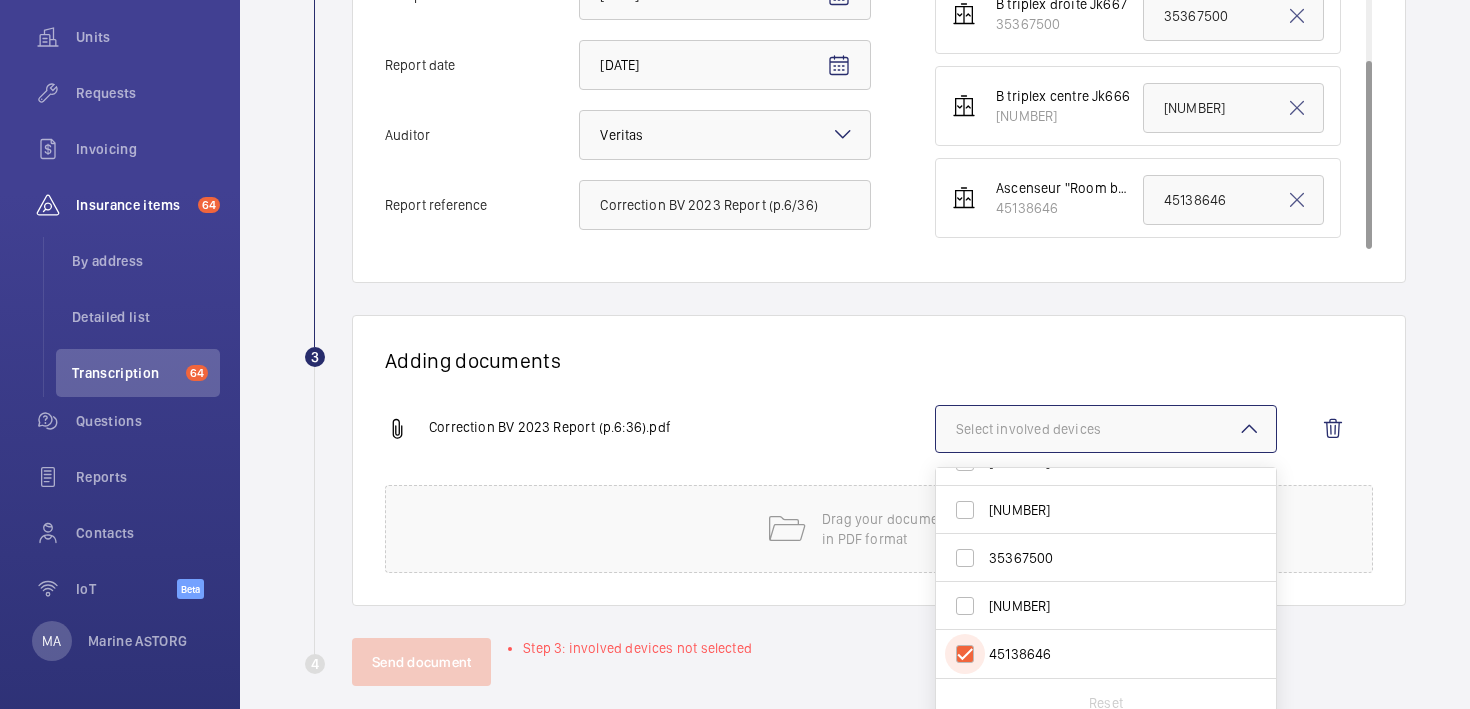 checkbox on "true" 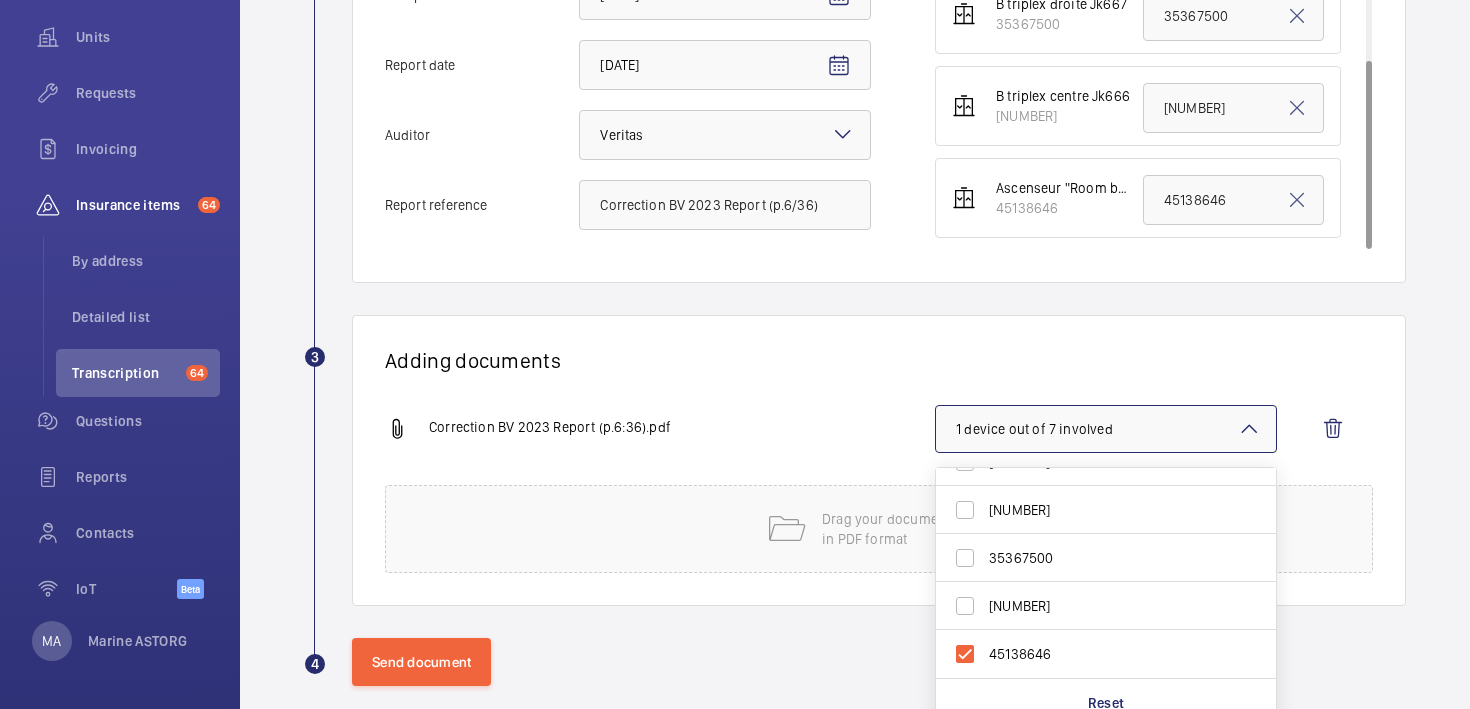 click on "Adding documents Correction BV 2023 Report (p.6:36).pdf 1 device out of 7 involved  46479150 12658991 52538873 85715293 35367500 51619103 45138646 Reset Drag your document here
in PDF format" 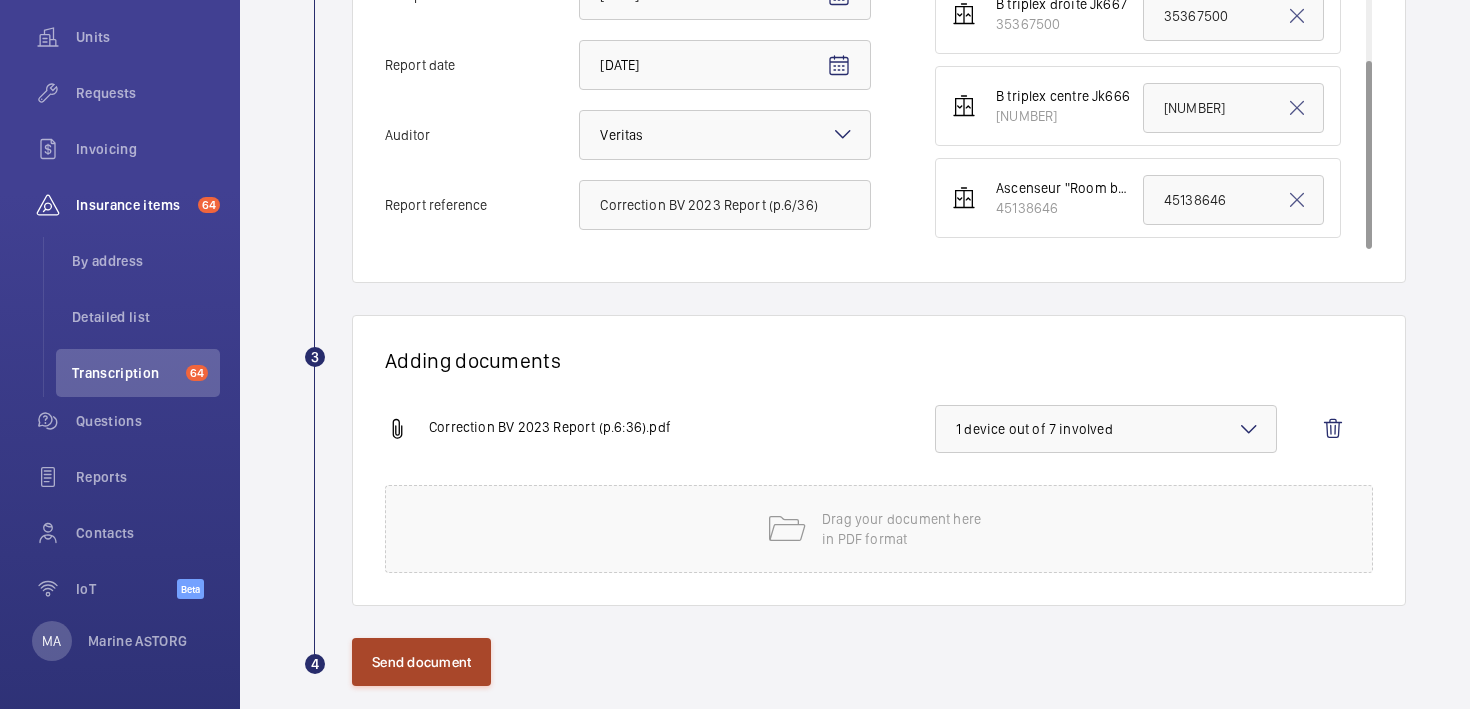 click on "Send document" 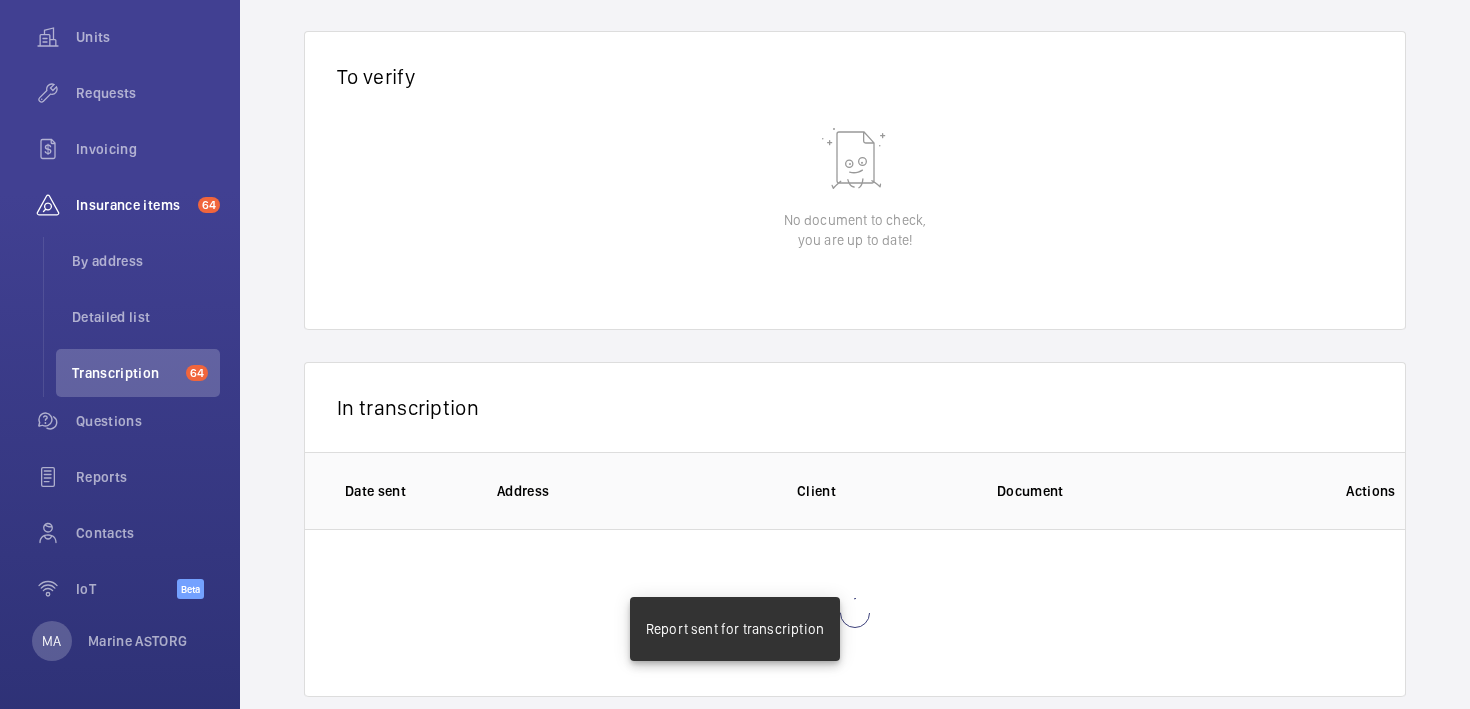 scroll, scrollTop: 74, scrollLeft: 0, axis: vertical 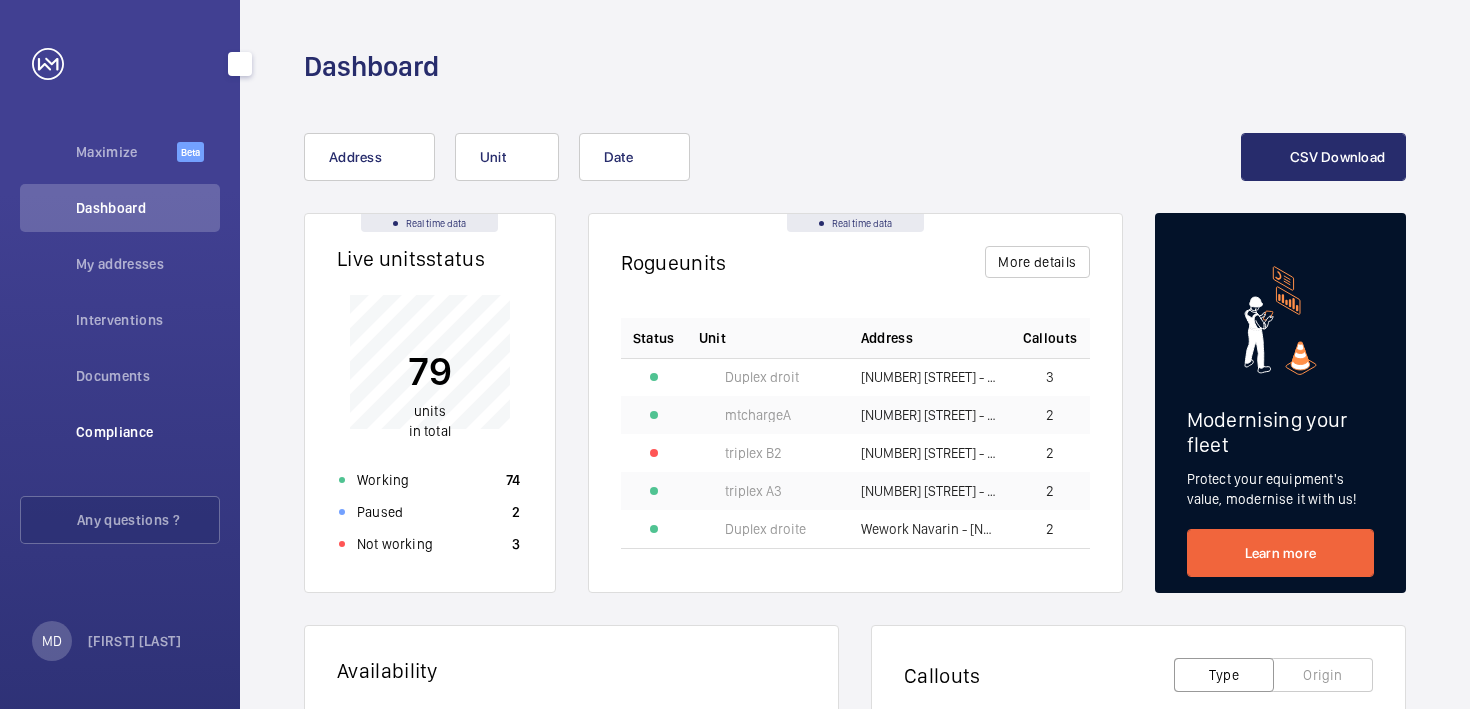 click on "Compliance" 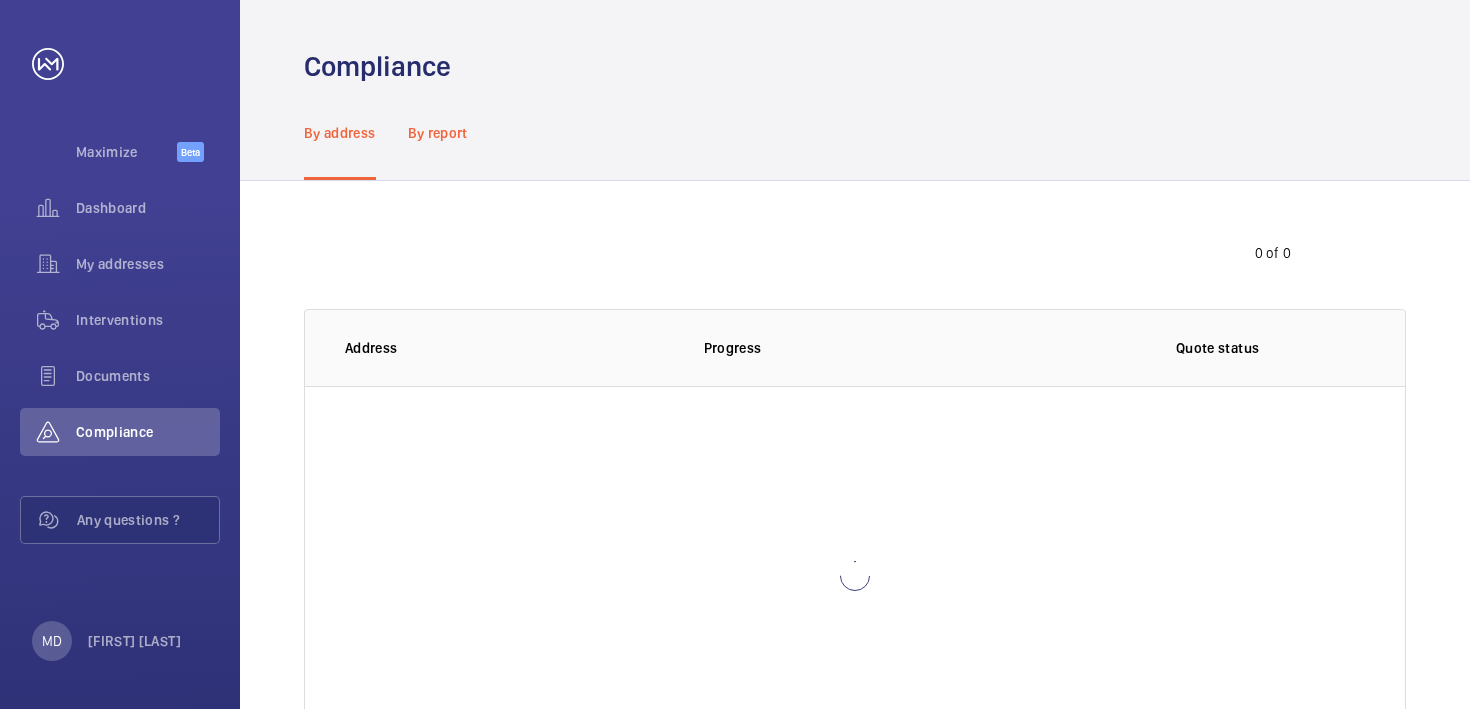 click on "By report" 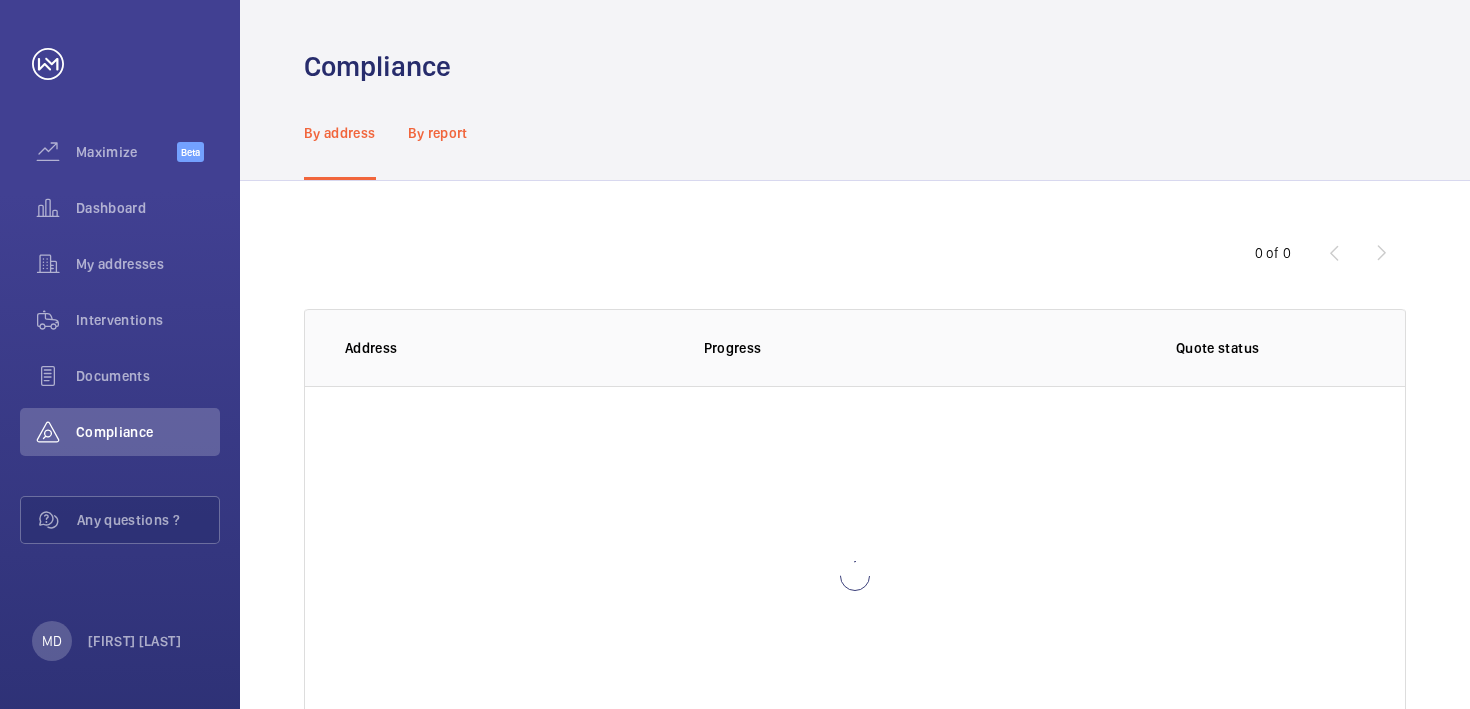 click on "By report" 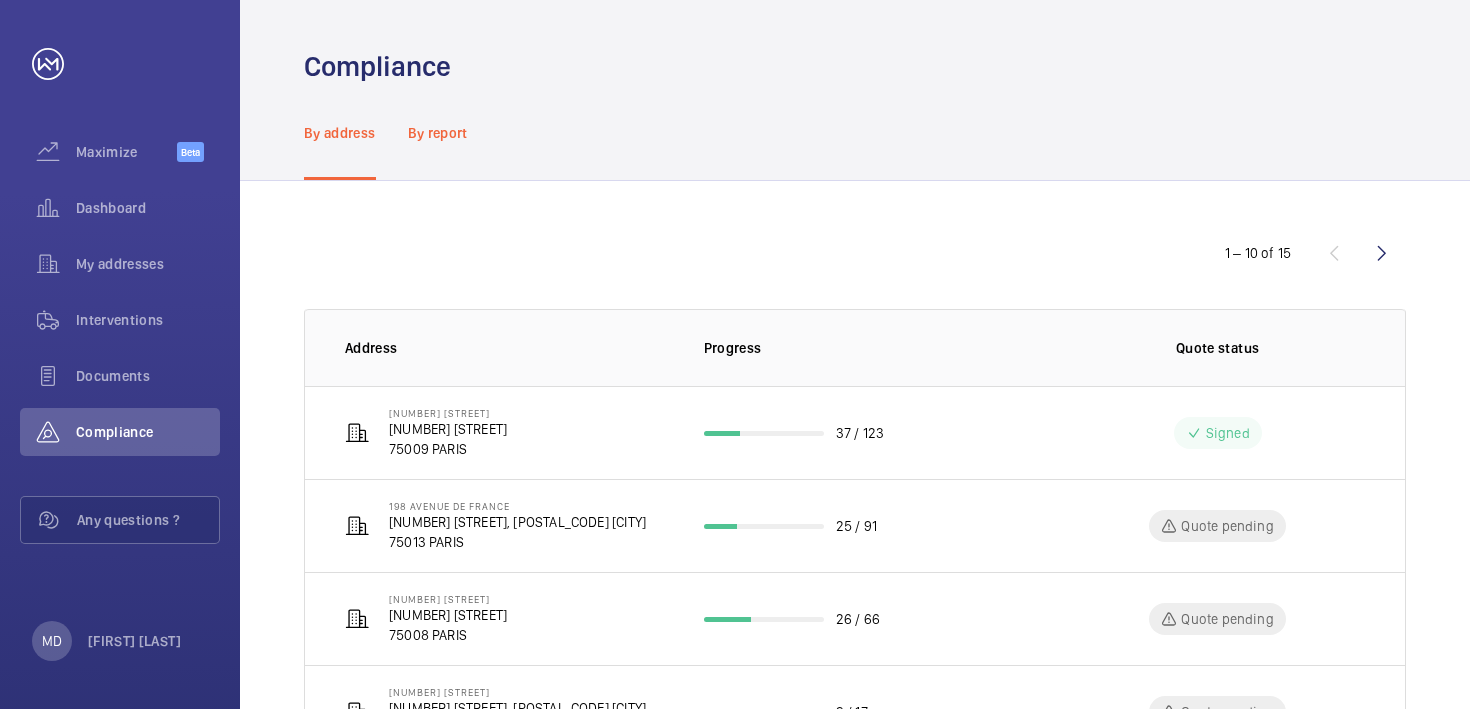 click on "By report" 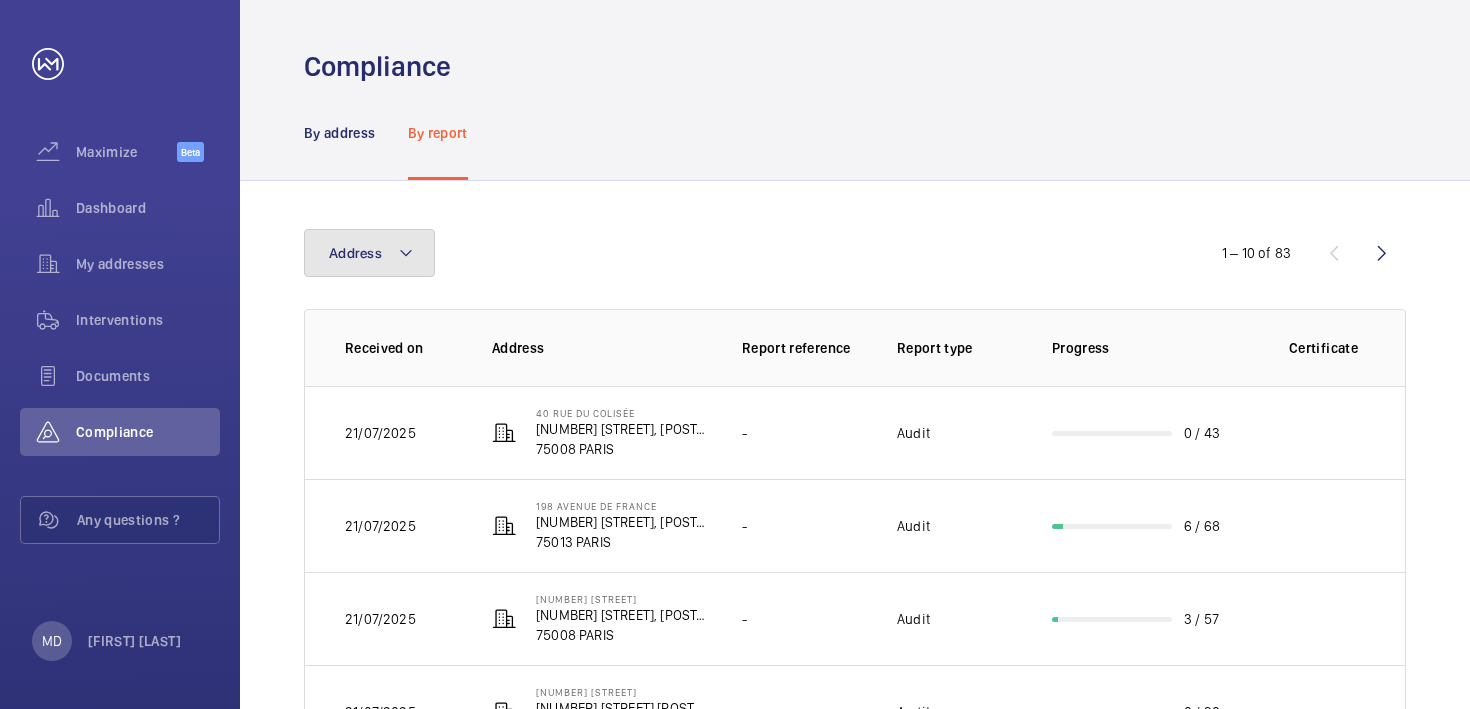 click on "Address" 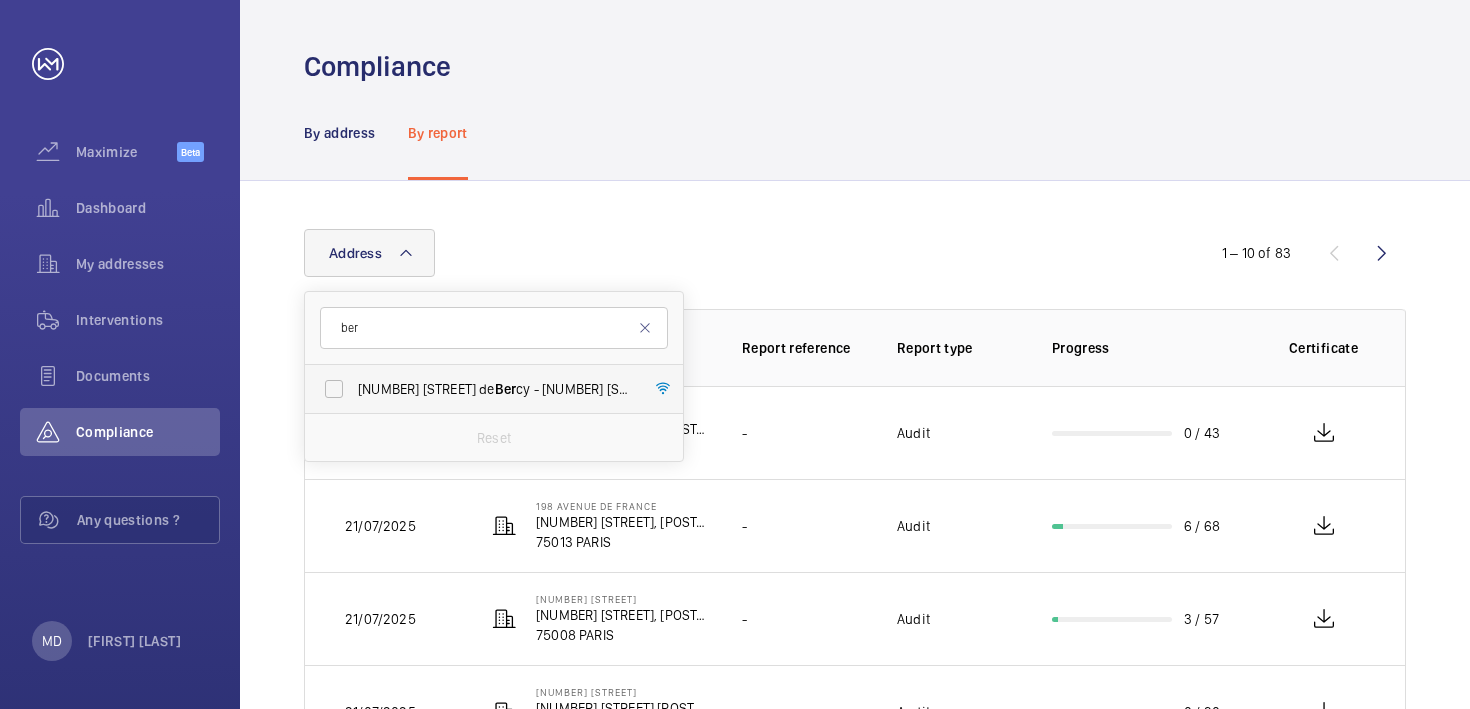 type on "ber" 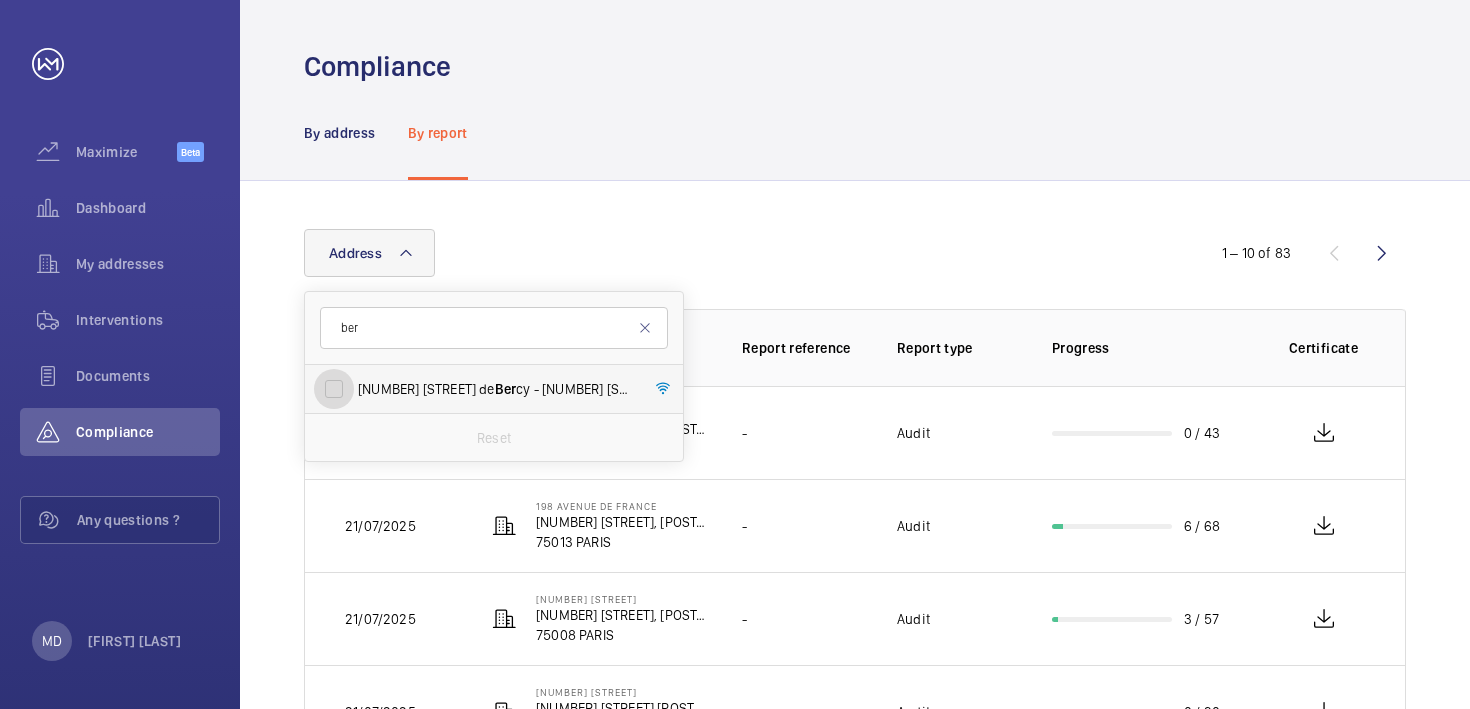 click on "8 Rue des Pirogues de  Ber cy - 8 Rue des Pirogues de  Ber cy, 75012 PARIS, PARIS 75012" at bounding box center (334, 389) 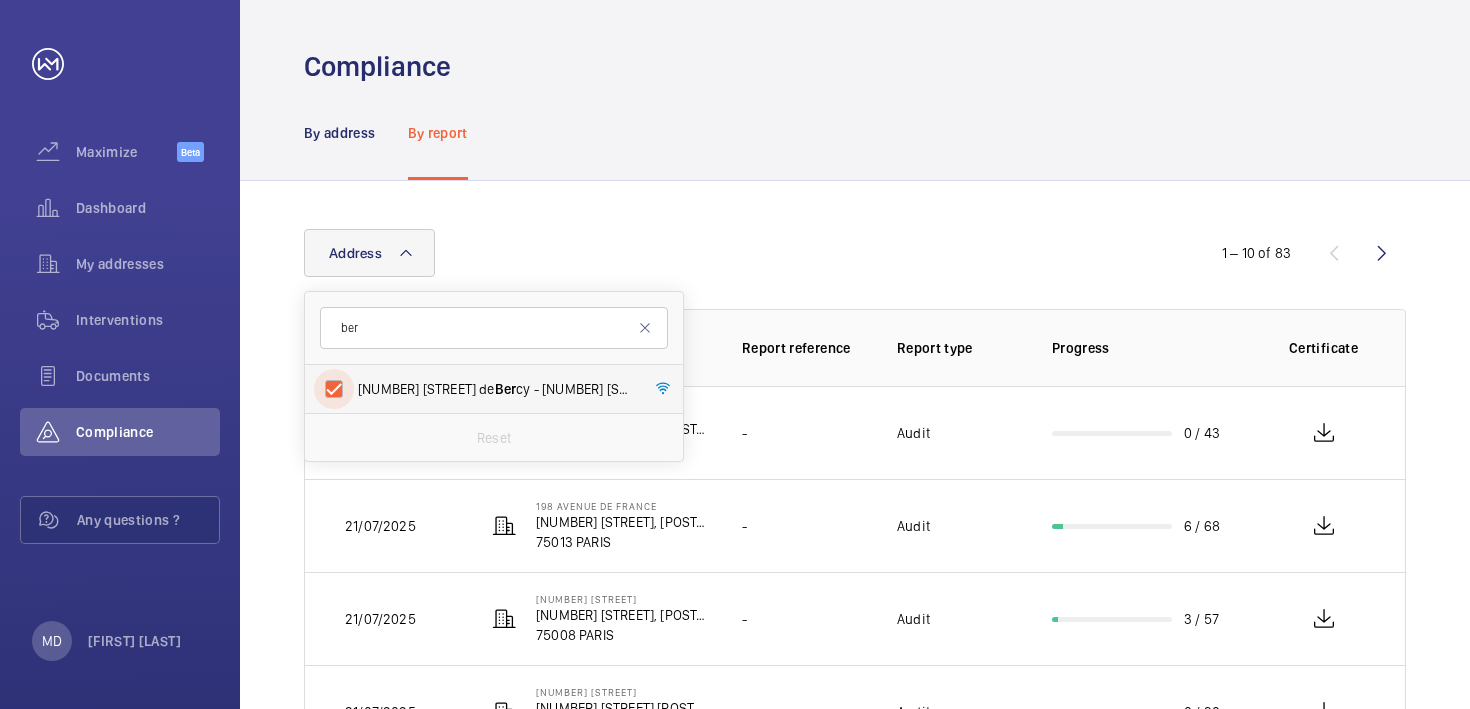 checkbox on "true" 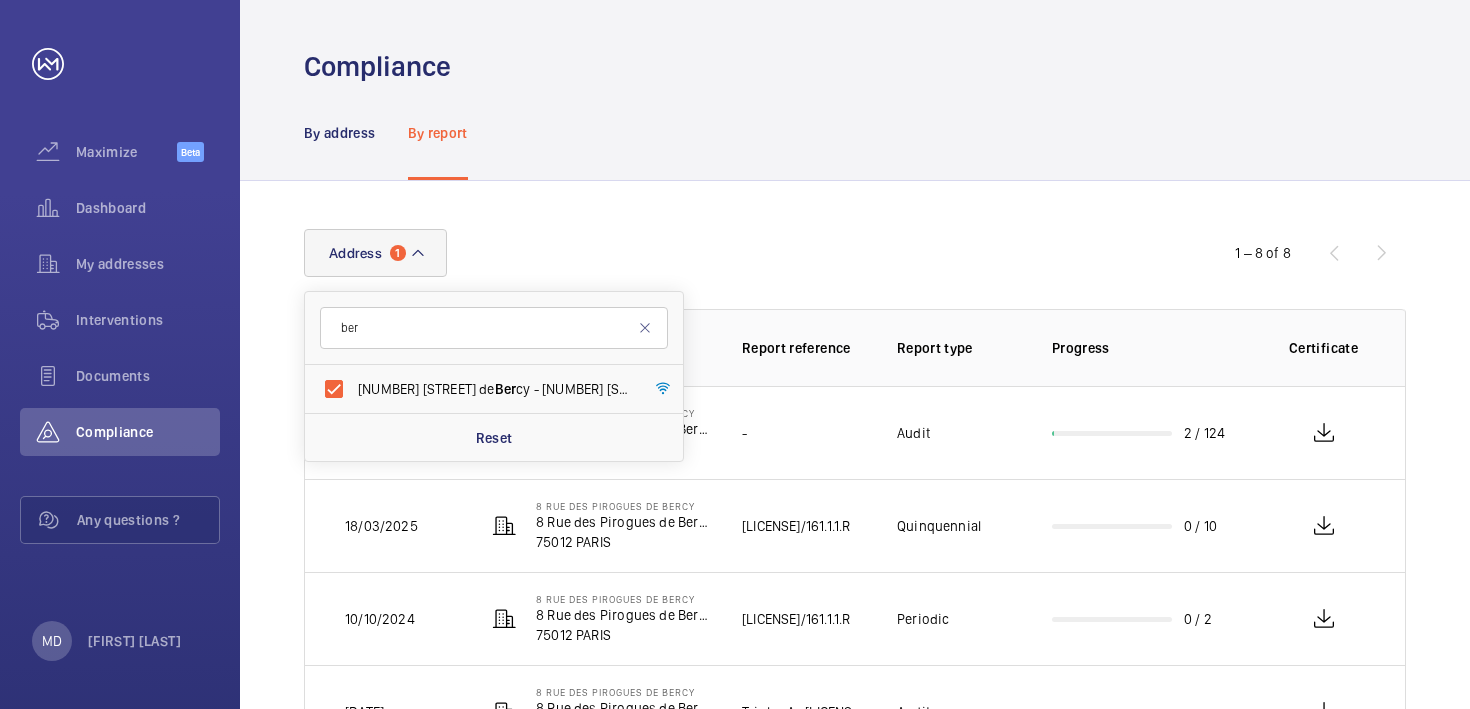 click on "Address 1 ber 8 Rue des Pirogues de  Ber cy - 8 Rue des Pirogues de  Ber cy, 75012 PARIS, PARIS 75012 Reset" 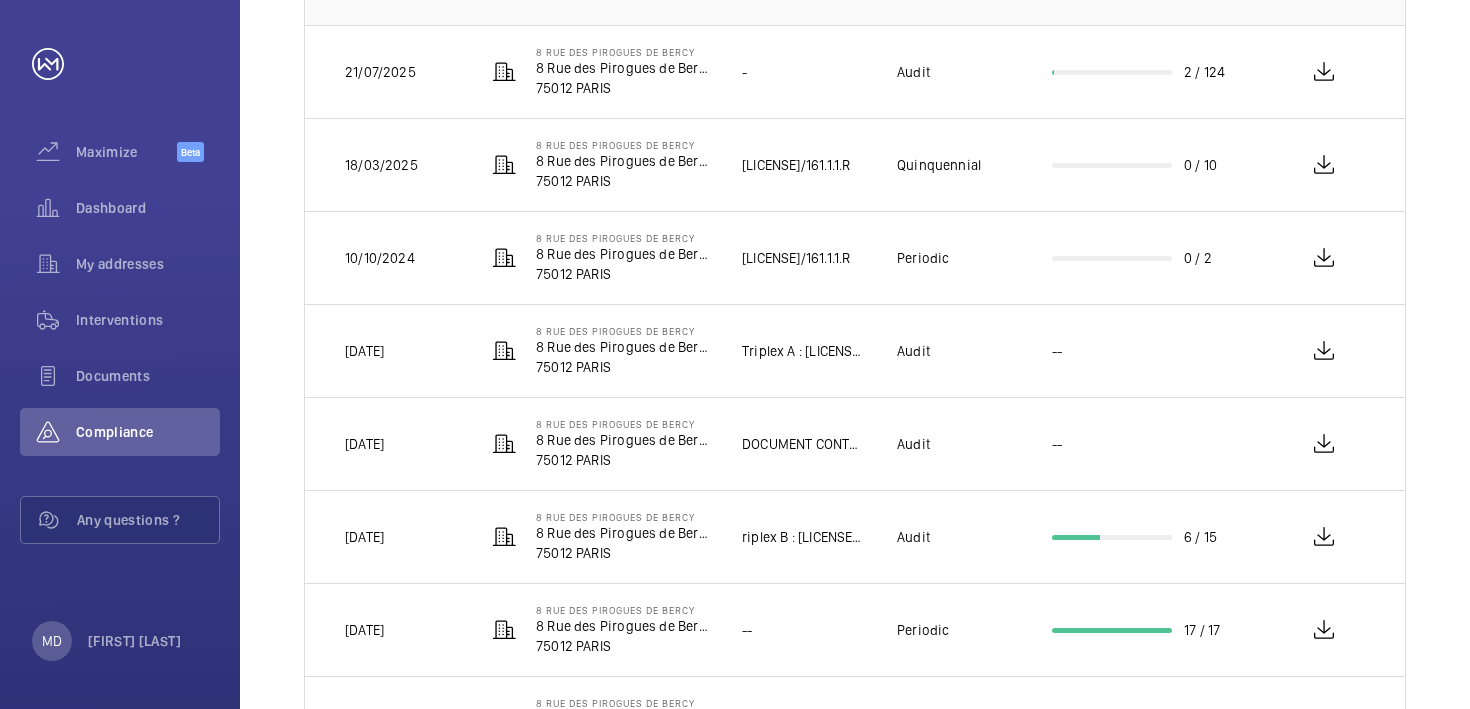 scroll, scrollTop: 363, scrollLeft: 0, axis: vertical 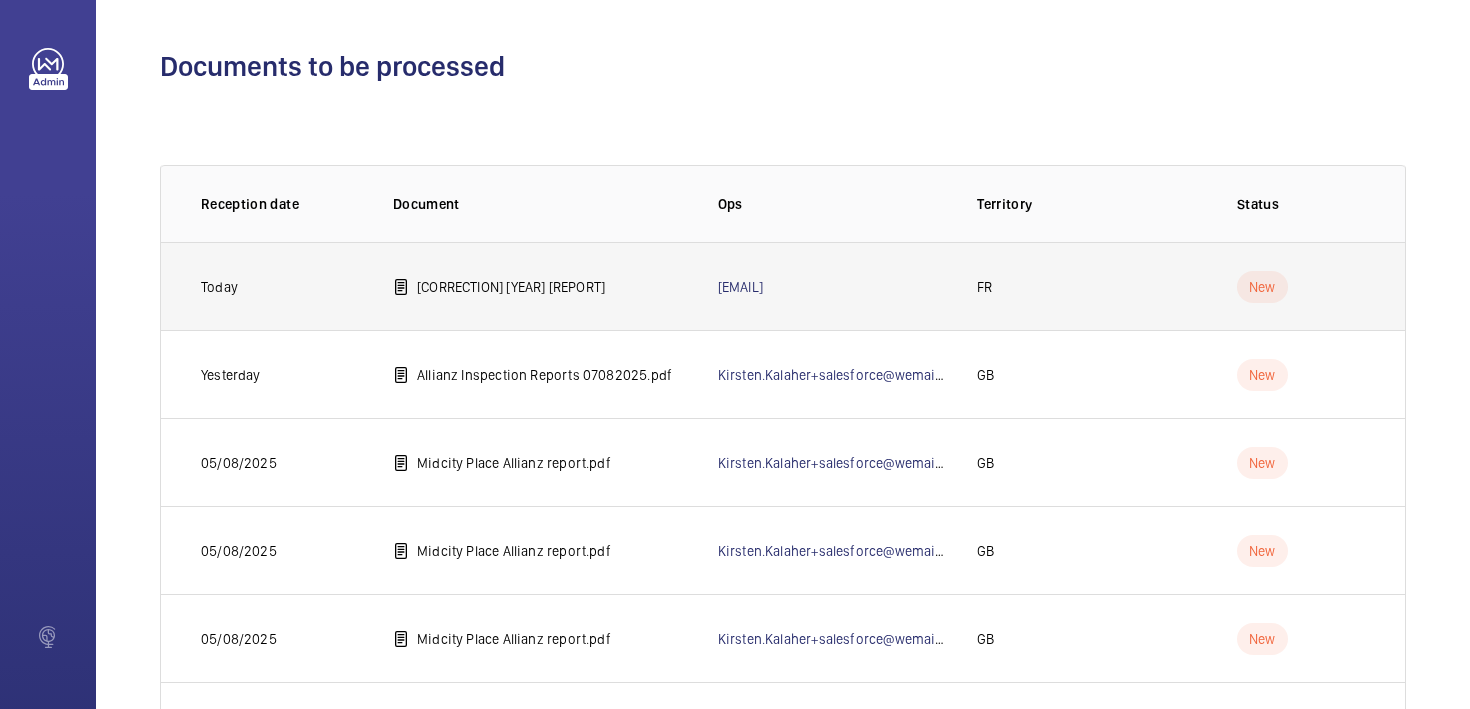 click on "[CORRECTION] [YEAR] [REPORT]" 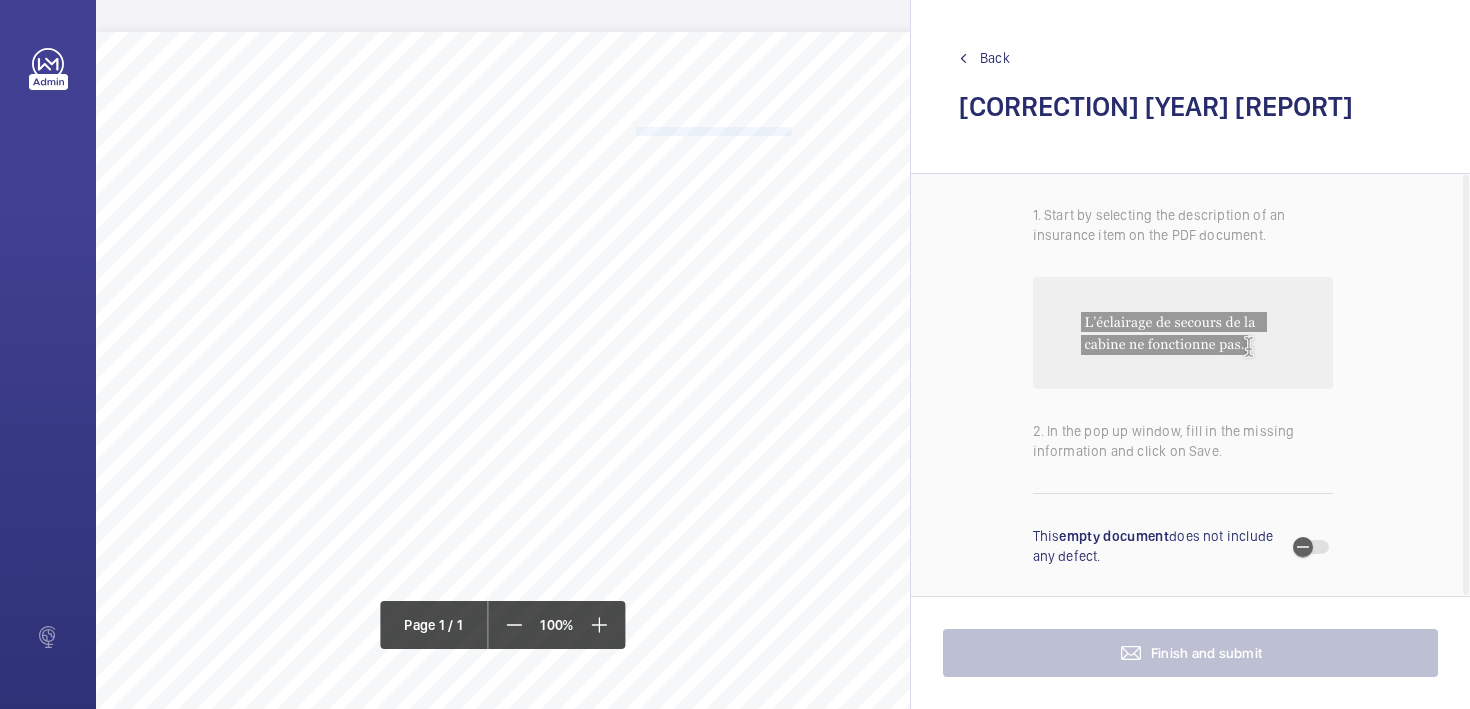 drag, startPoint x: 790, startPoint y: 133, endPoint x: 637, endPoint y: 130, distance: 153.0294 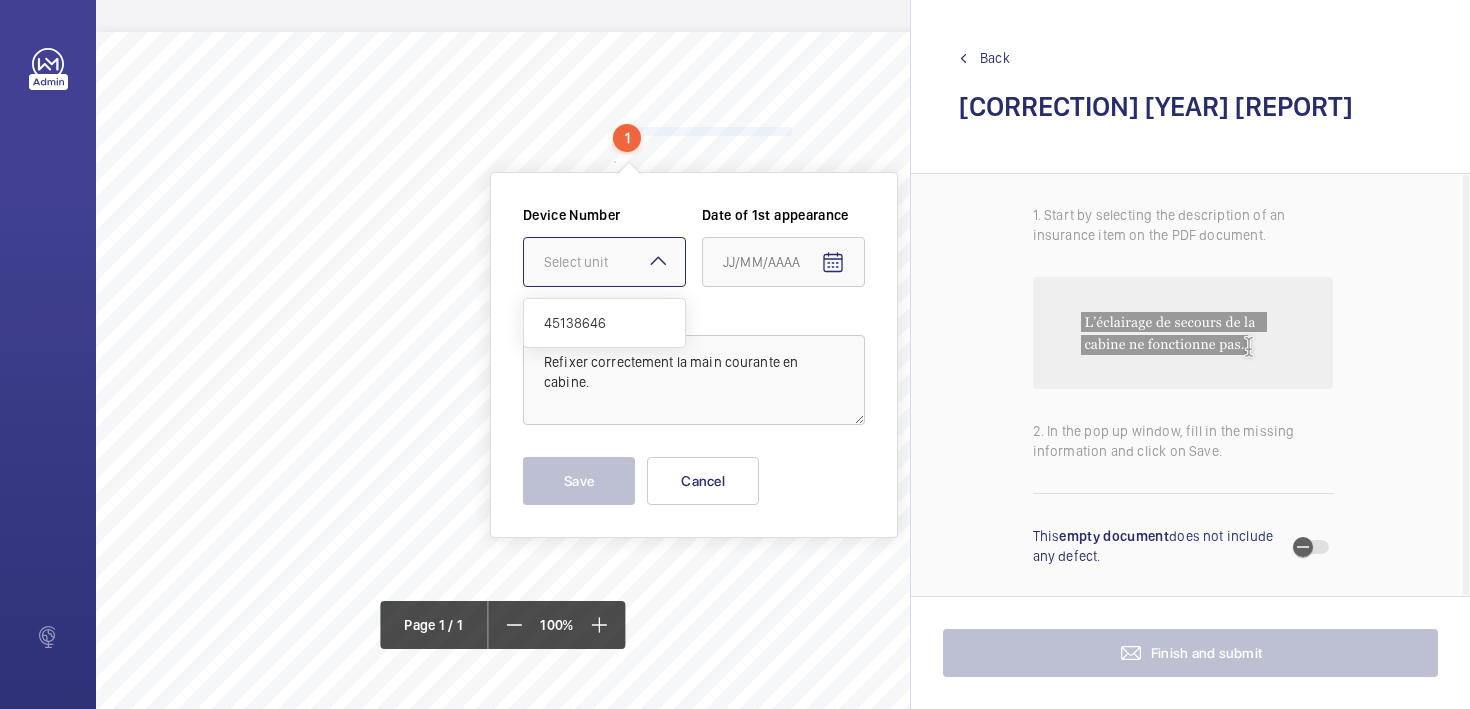 click on "Select unit" 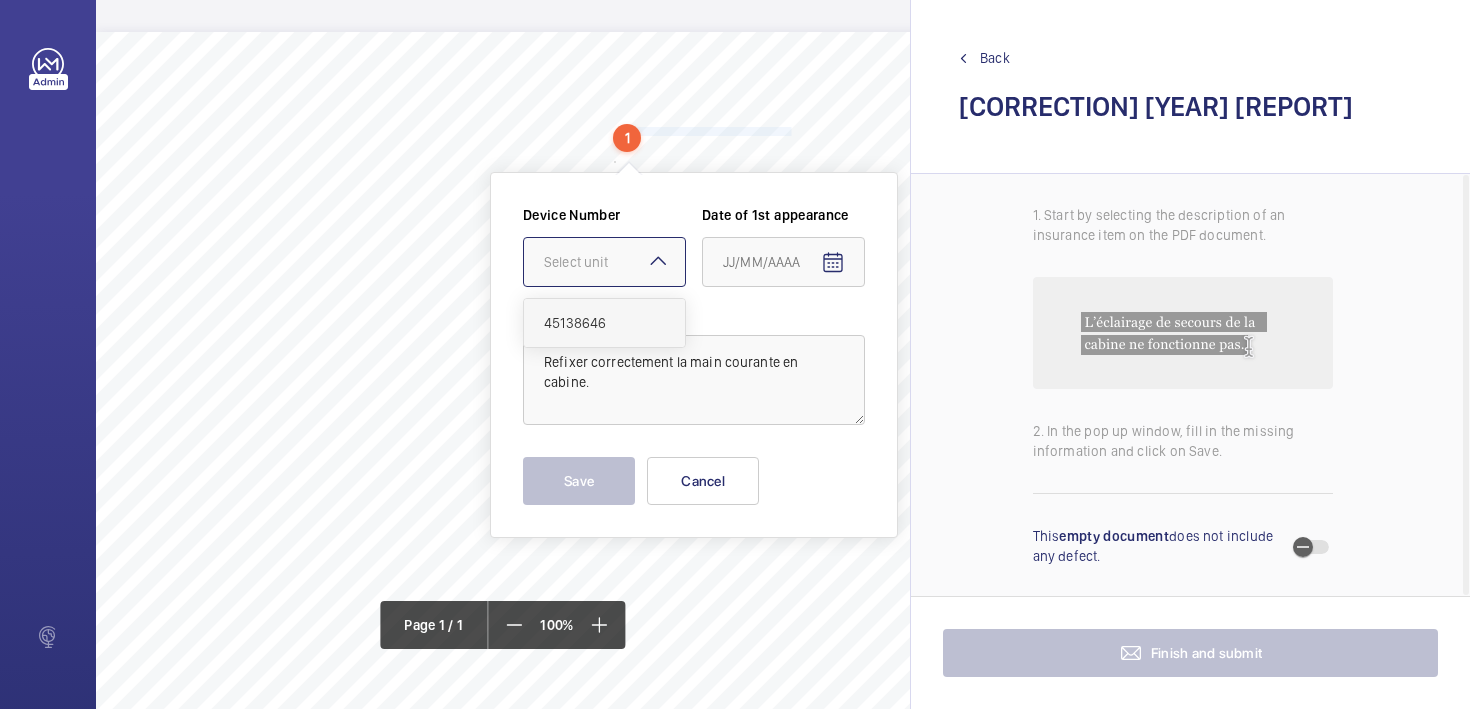 click on "45138646" at bounding box center [604, 323] 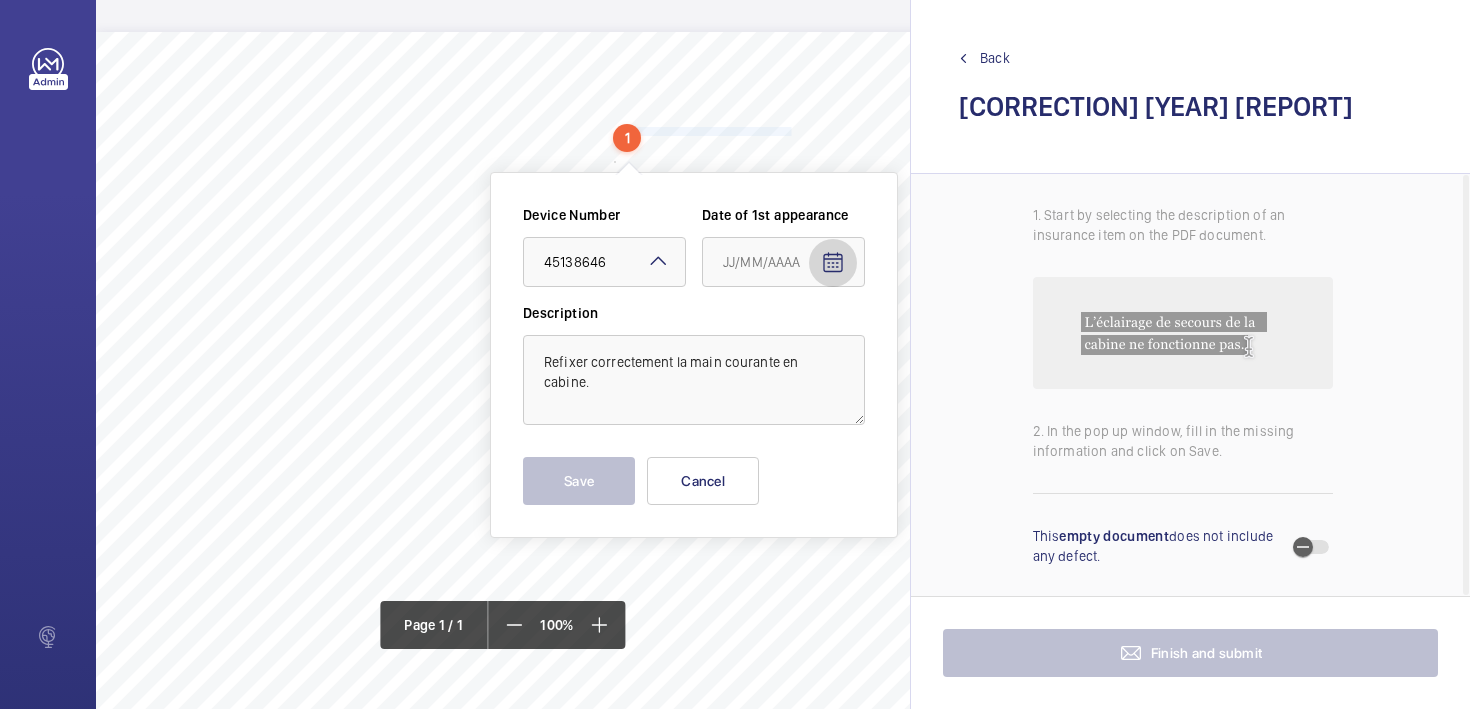click 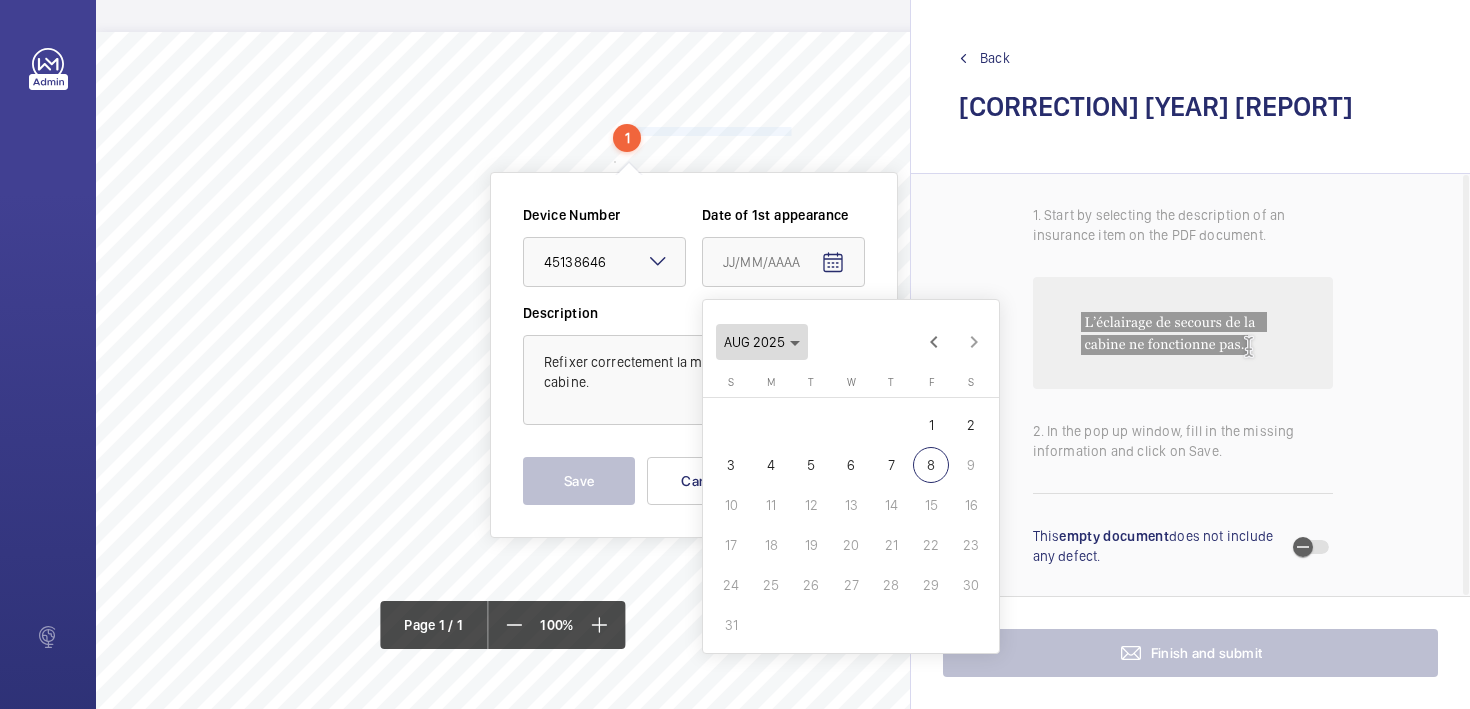 click on "AUG 2025" at bounding box center [762, 342] 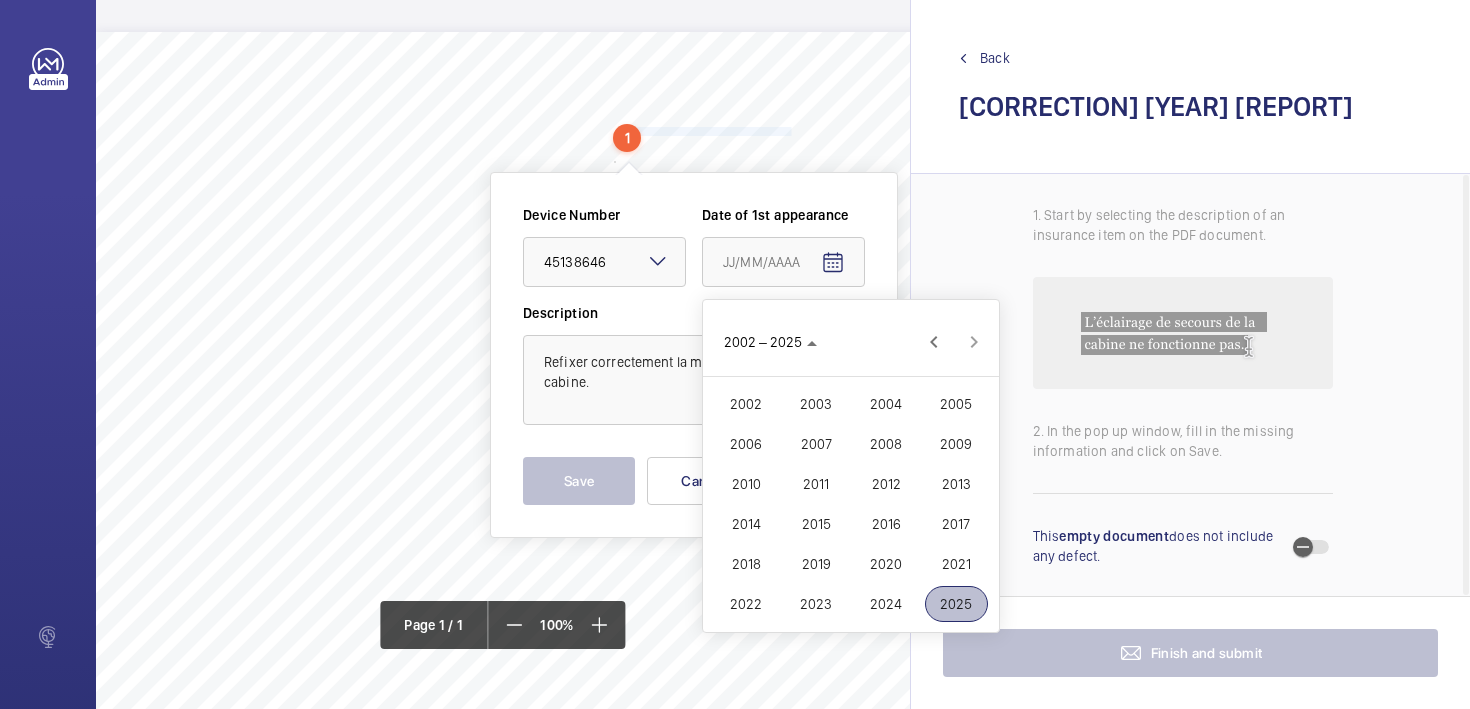 click on "2023" at bounding box center [816, 604] 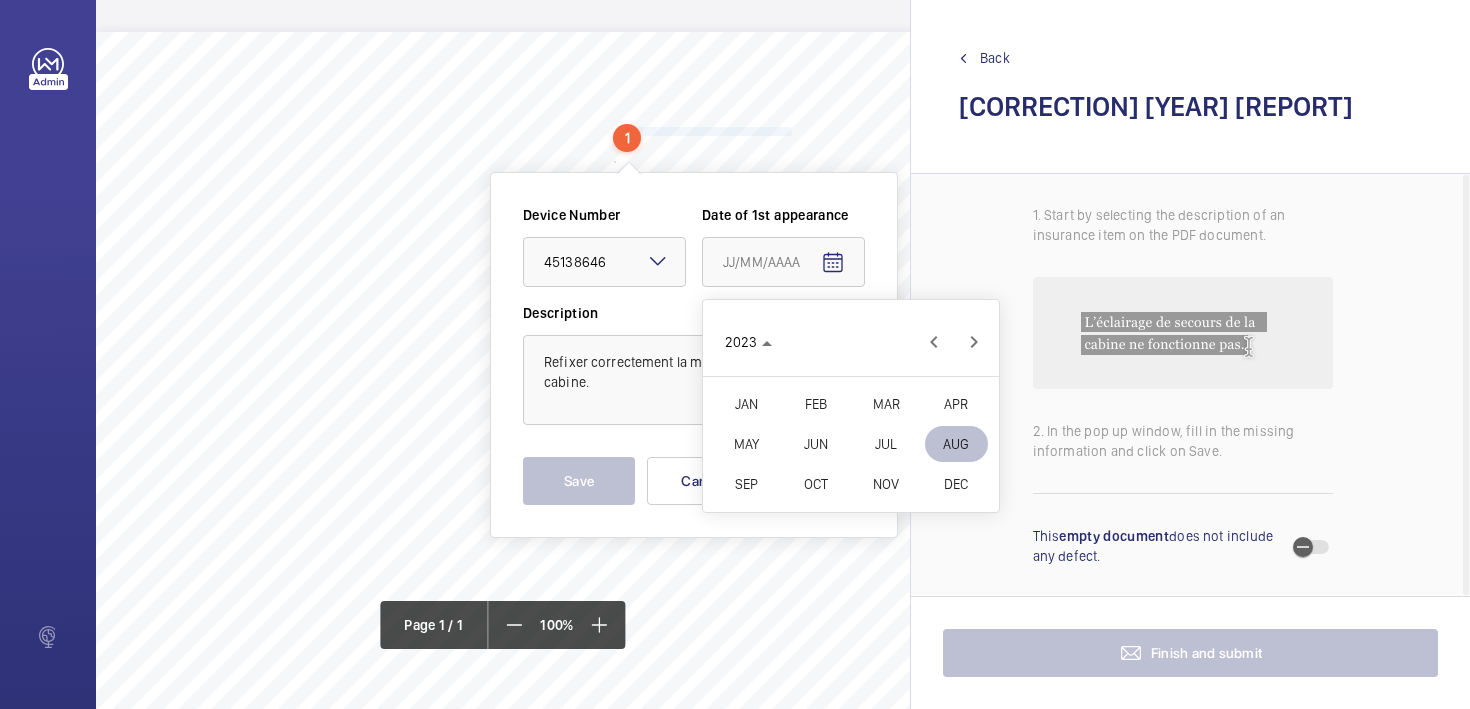 click on "OCT" at bounding box center (816, 484) 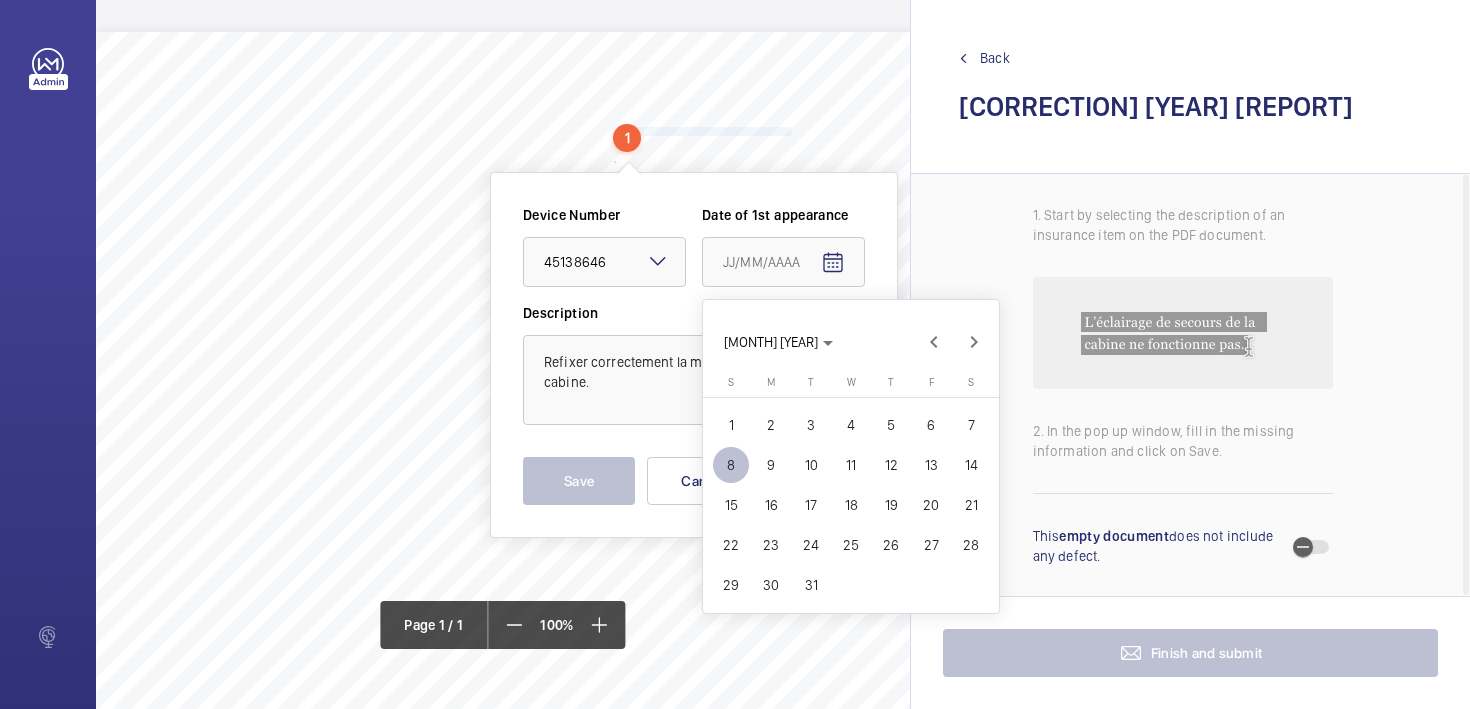 click on "1" at bounding box center [731, 425] 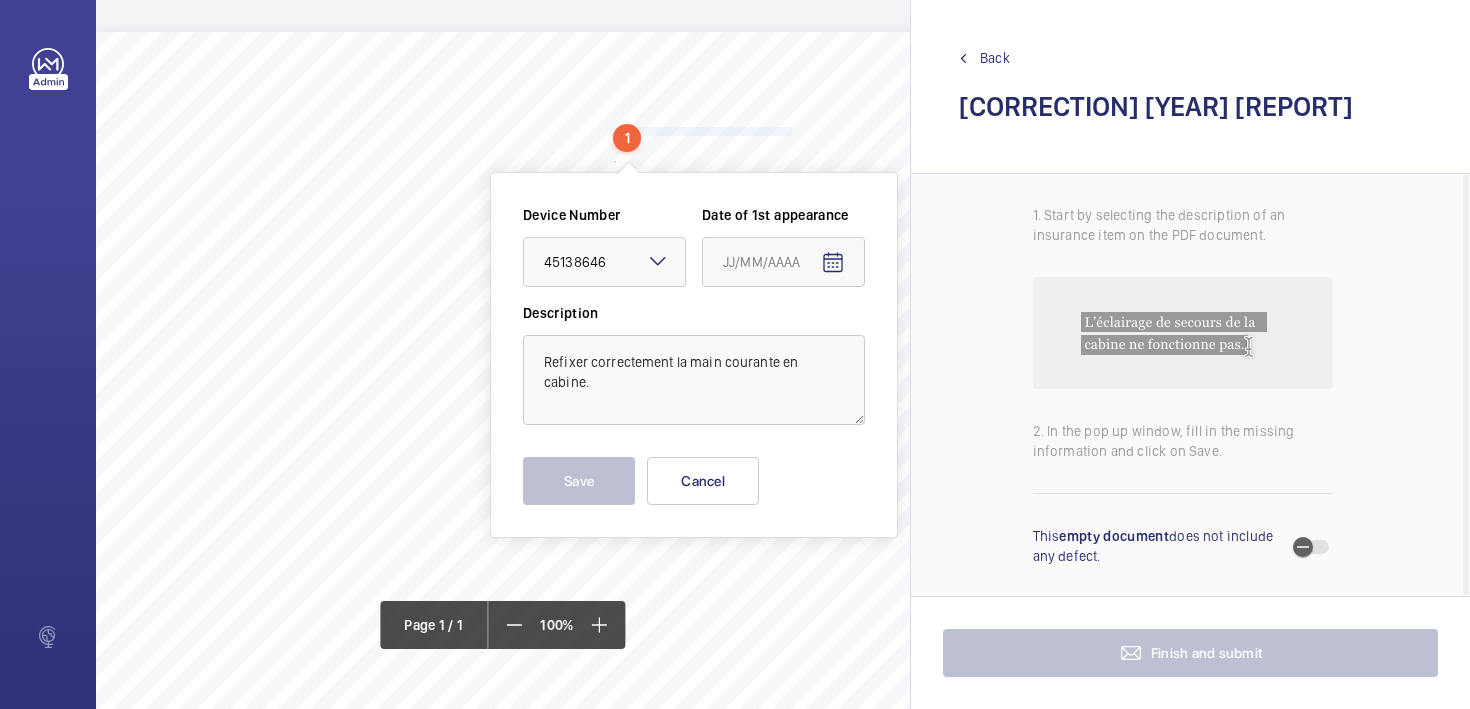 type on "[MONTH]/[DAY]/[YEAR]" 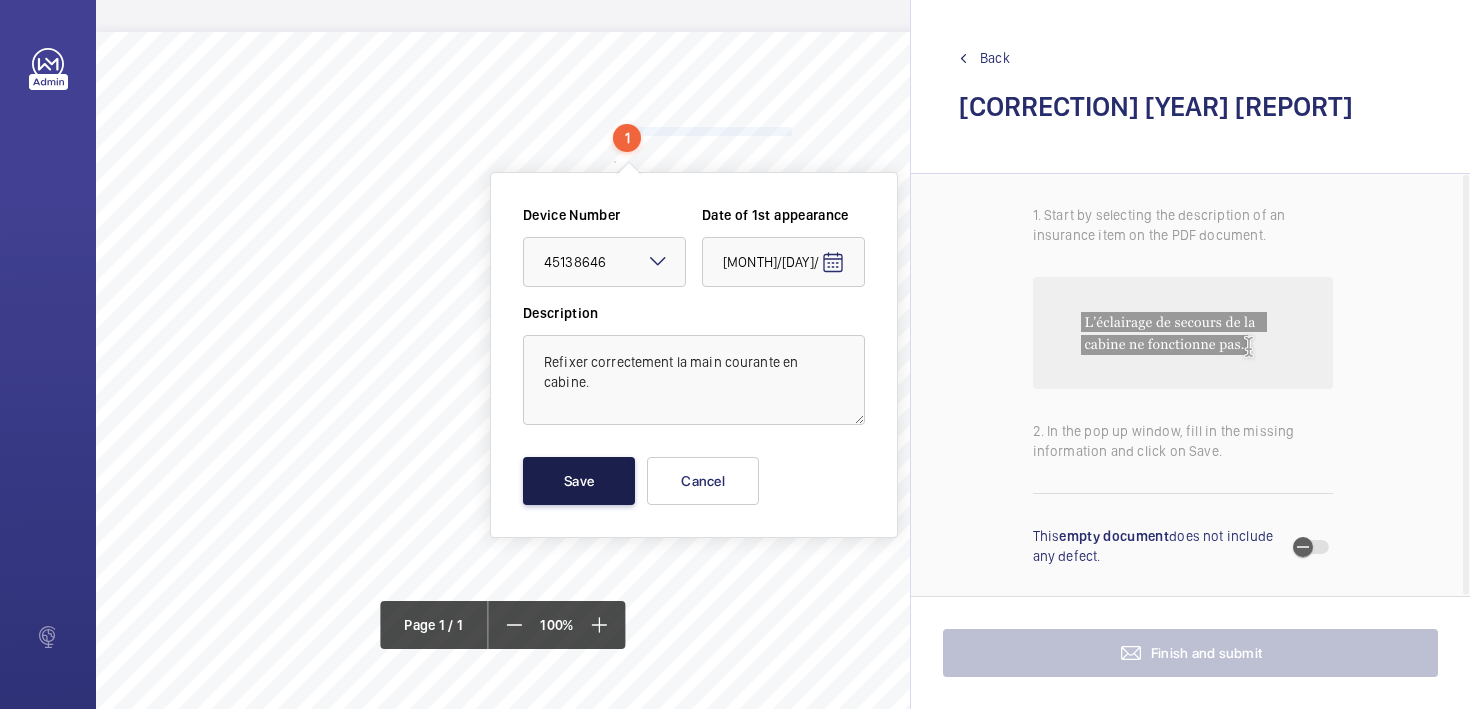 click on "Save" 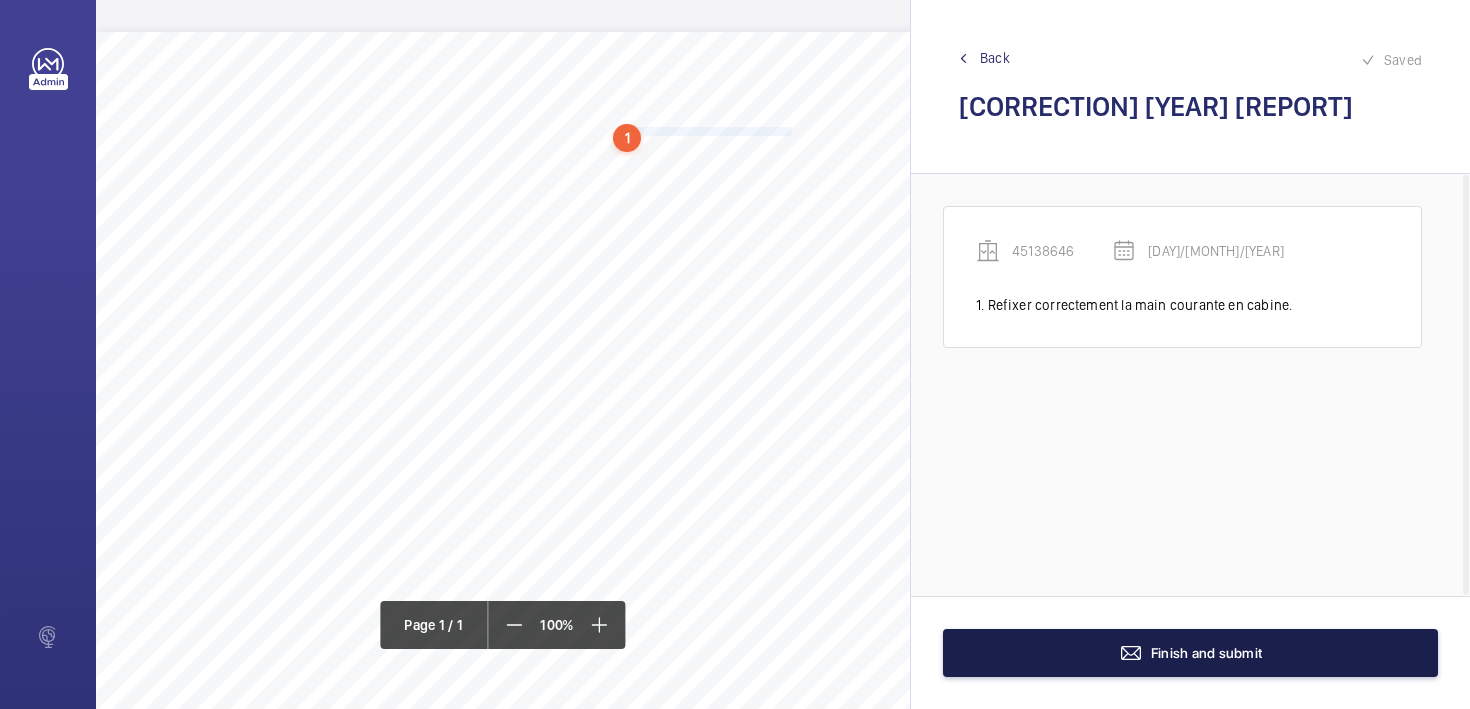 click on "Finish and submit" 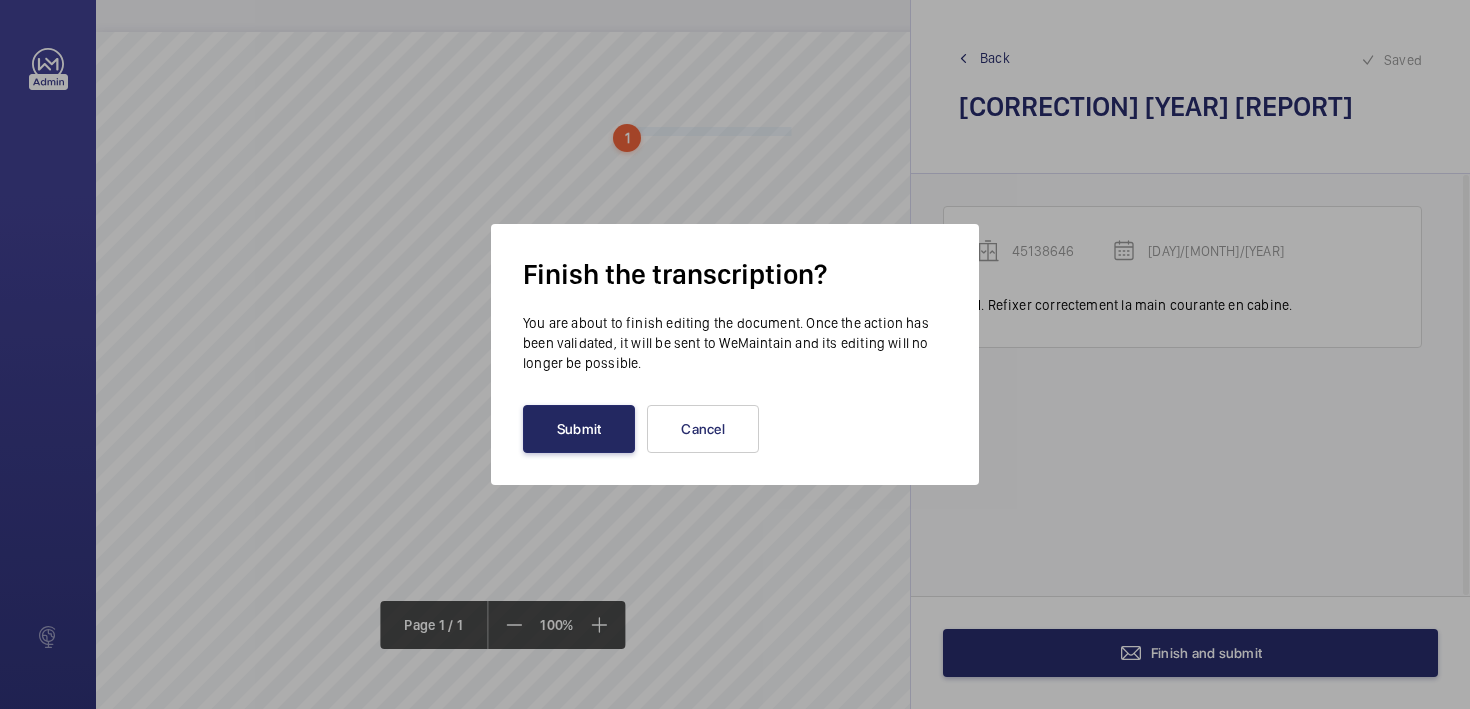 click on "Submit" at bounding box center [579, 429] 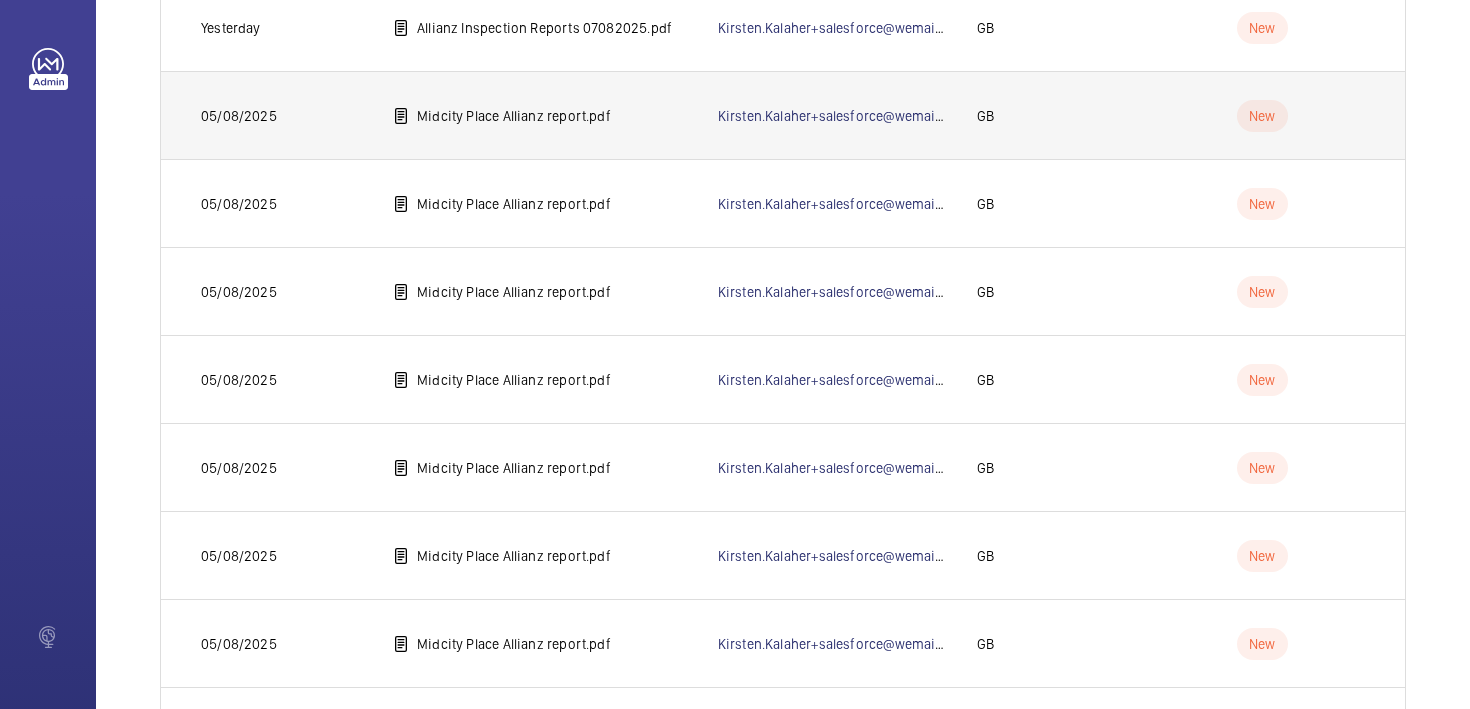 scroll, scrollTop: 0, scrollLeft: 0, axis: both 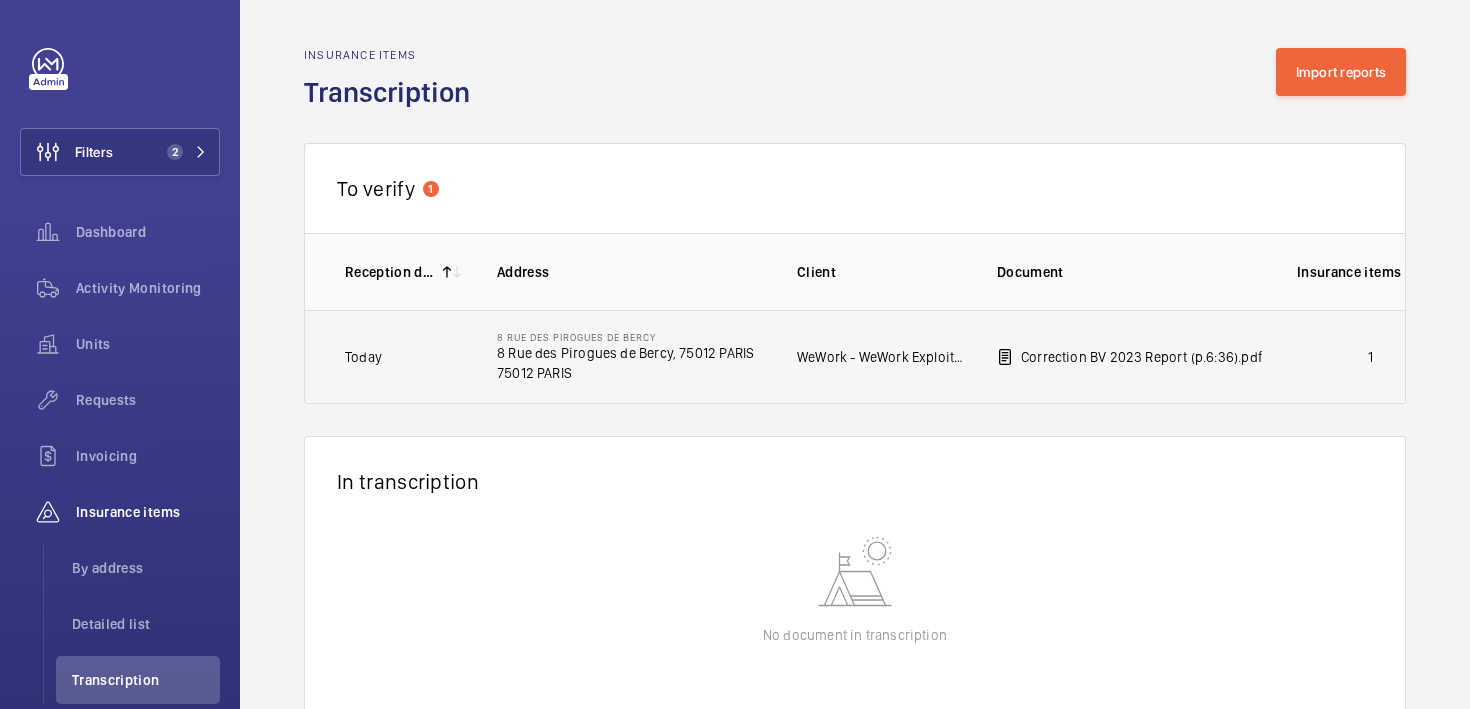 click on "8 Rue des Pirogues de Bercy   8 Rue des Pirogues de Bercy, 75012 PARIS   75012 PARIS" 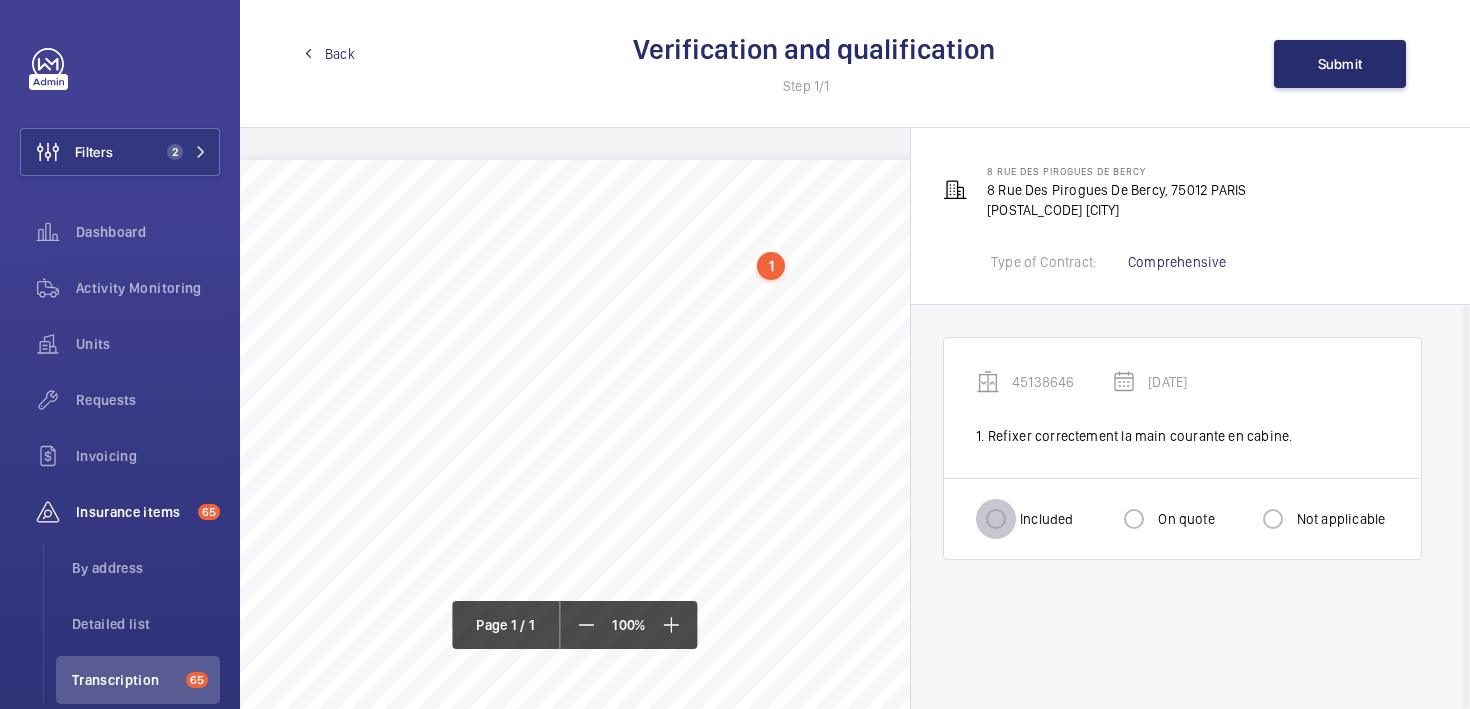 click on "Included" at bounding box center (996, 519) 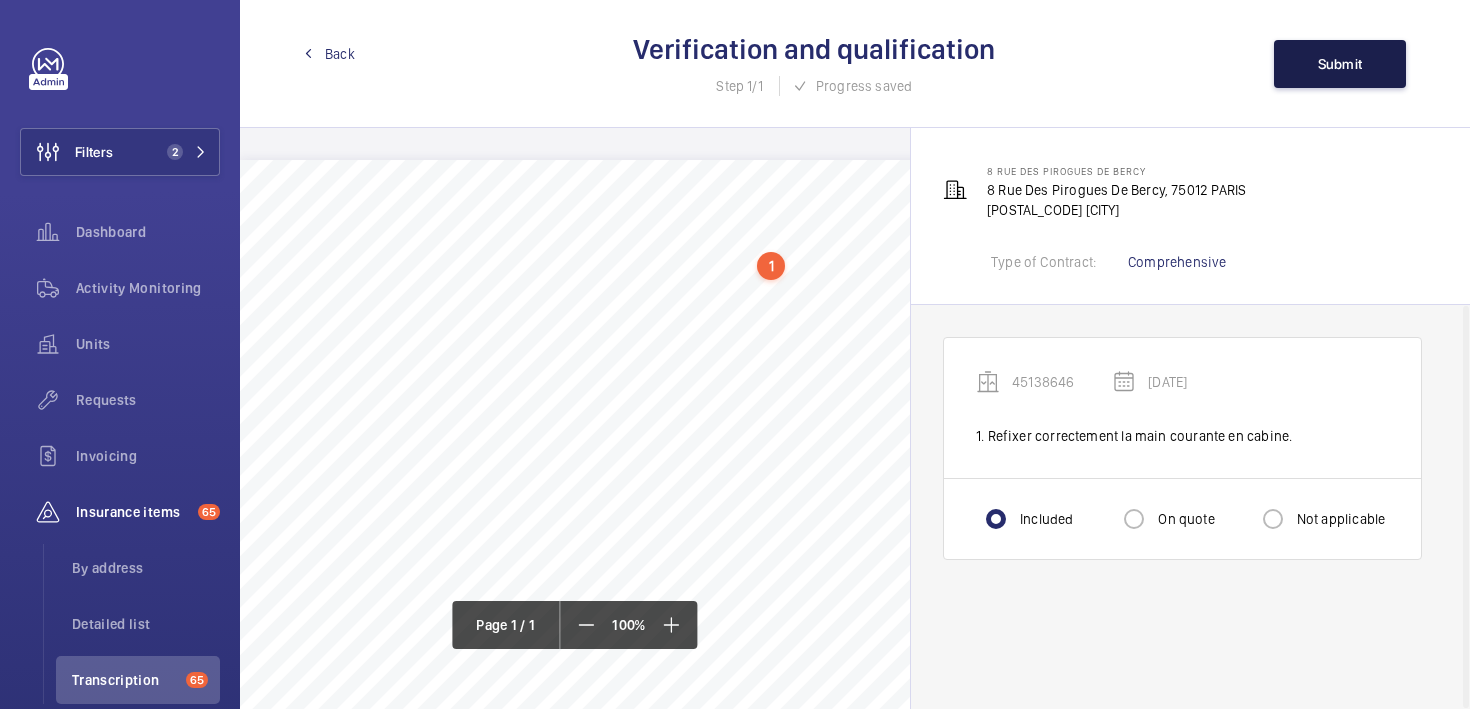 click on "Submit" 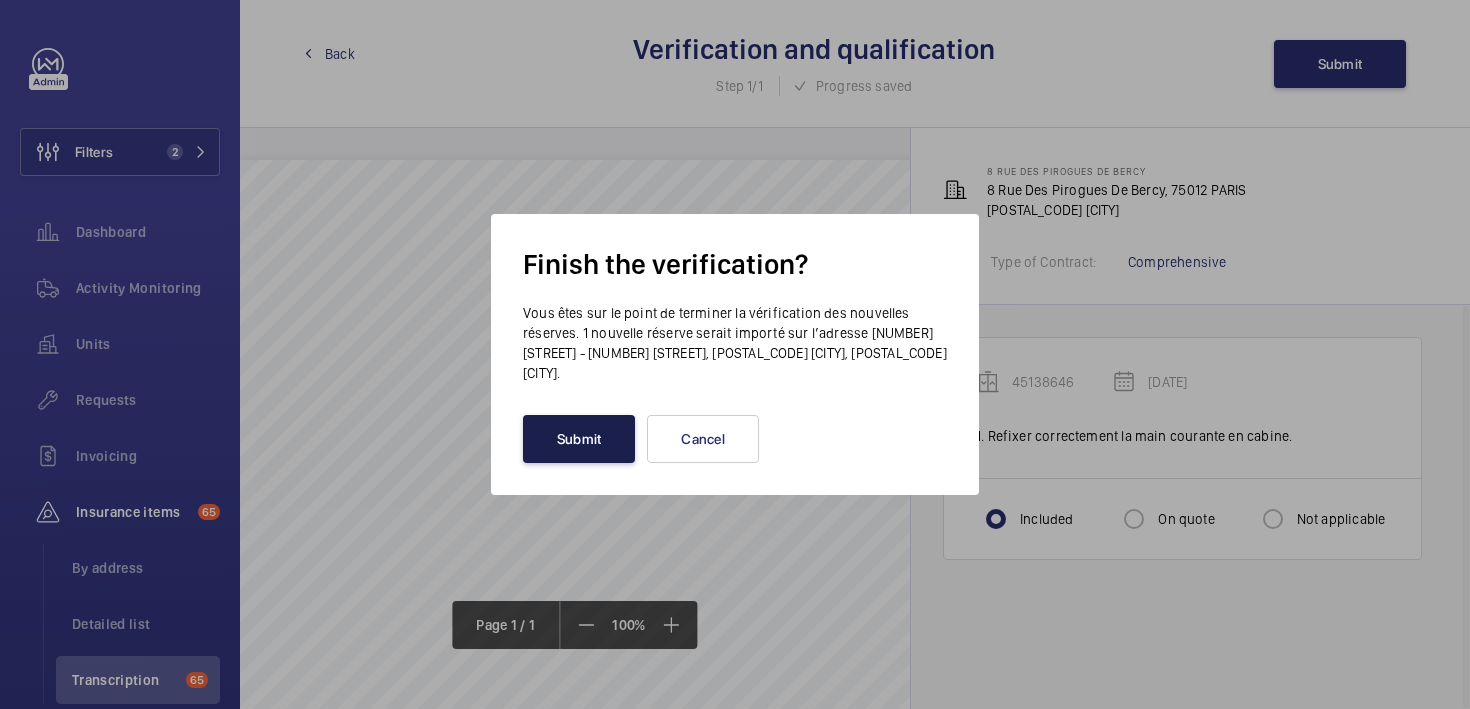 click on "Submit" at bounding box center [579, 439] 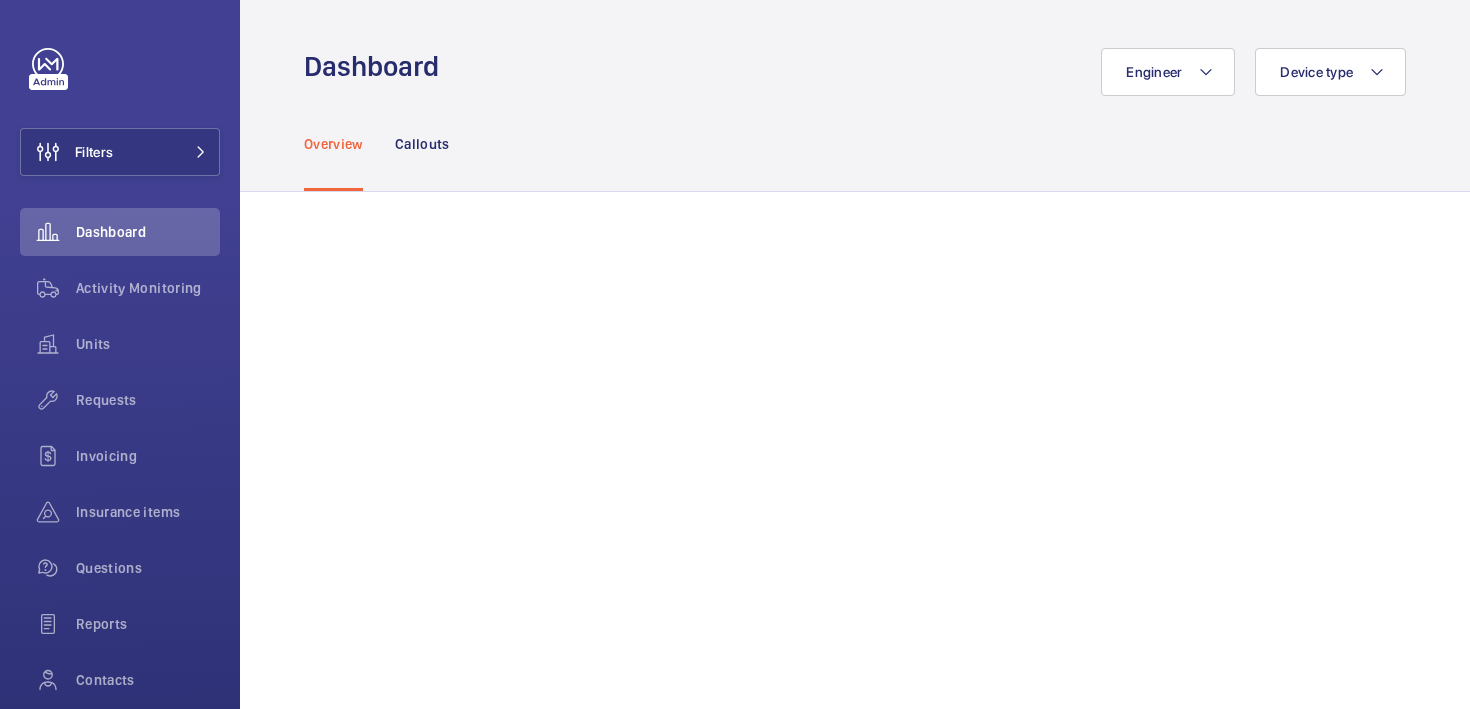 scroll, scrollTop: 0, scrollLeft: 0, axis: both 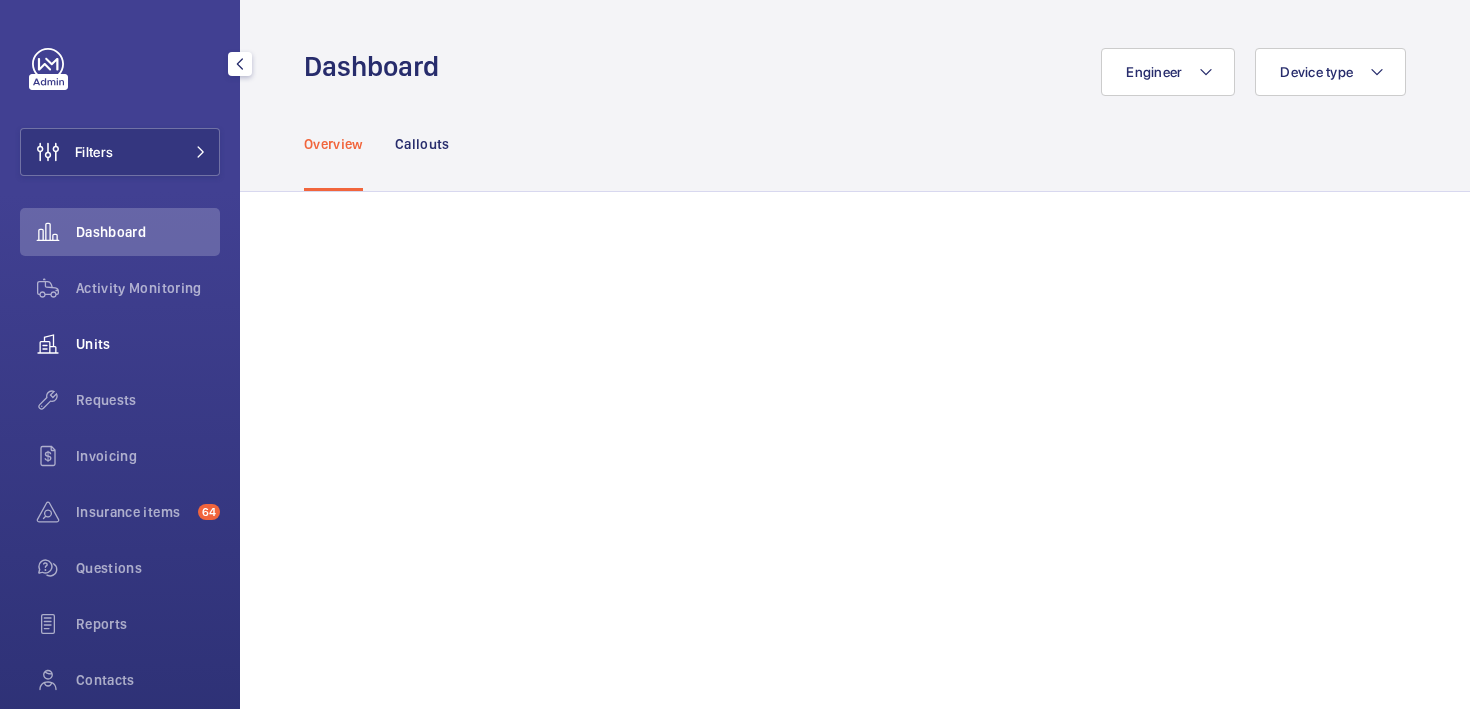 click on "Units" 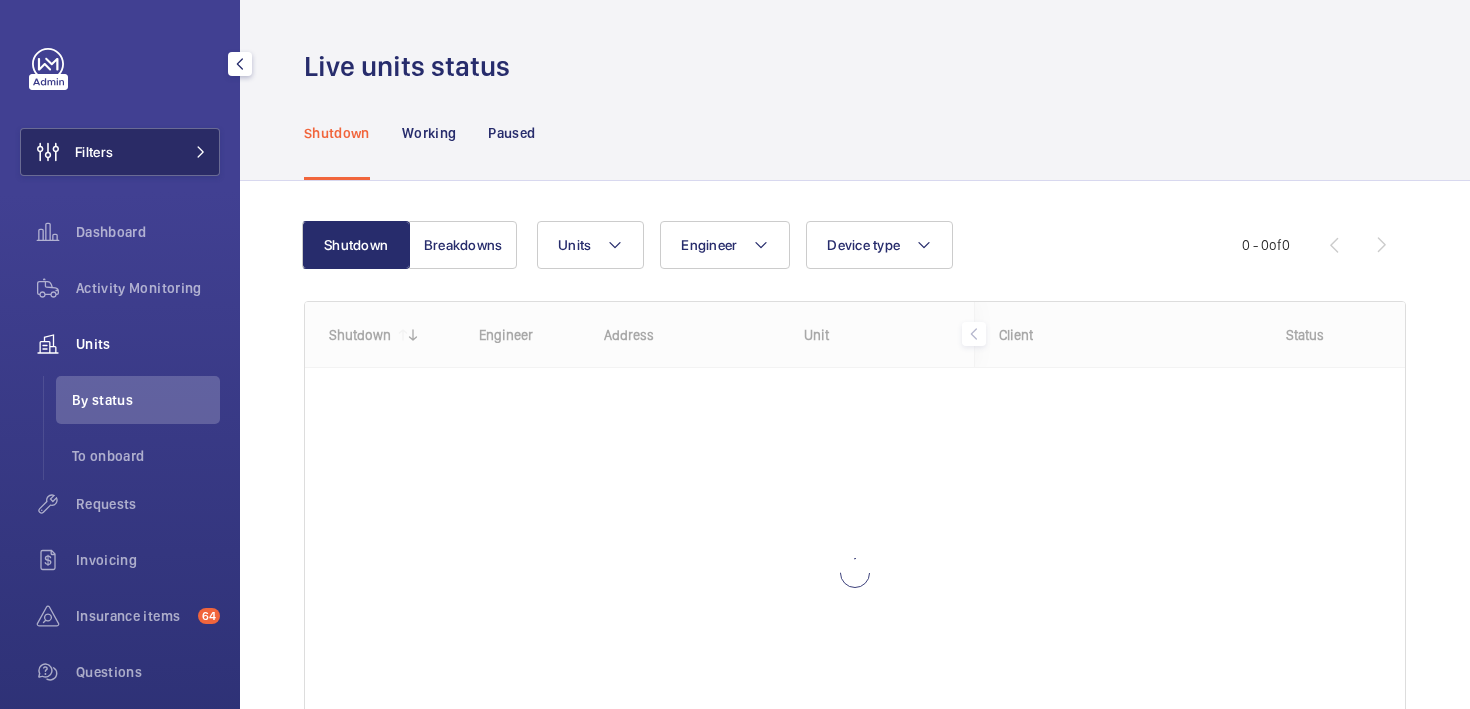 click on "Filters" 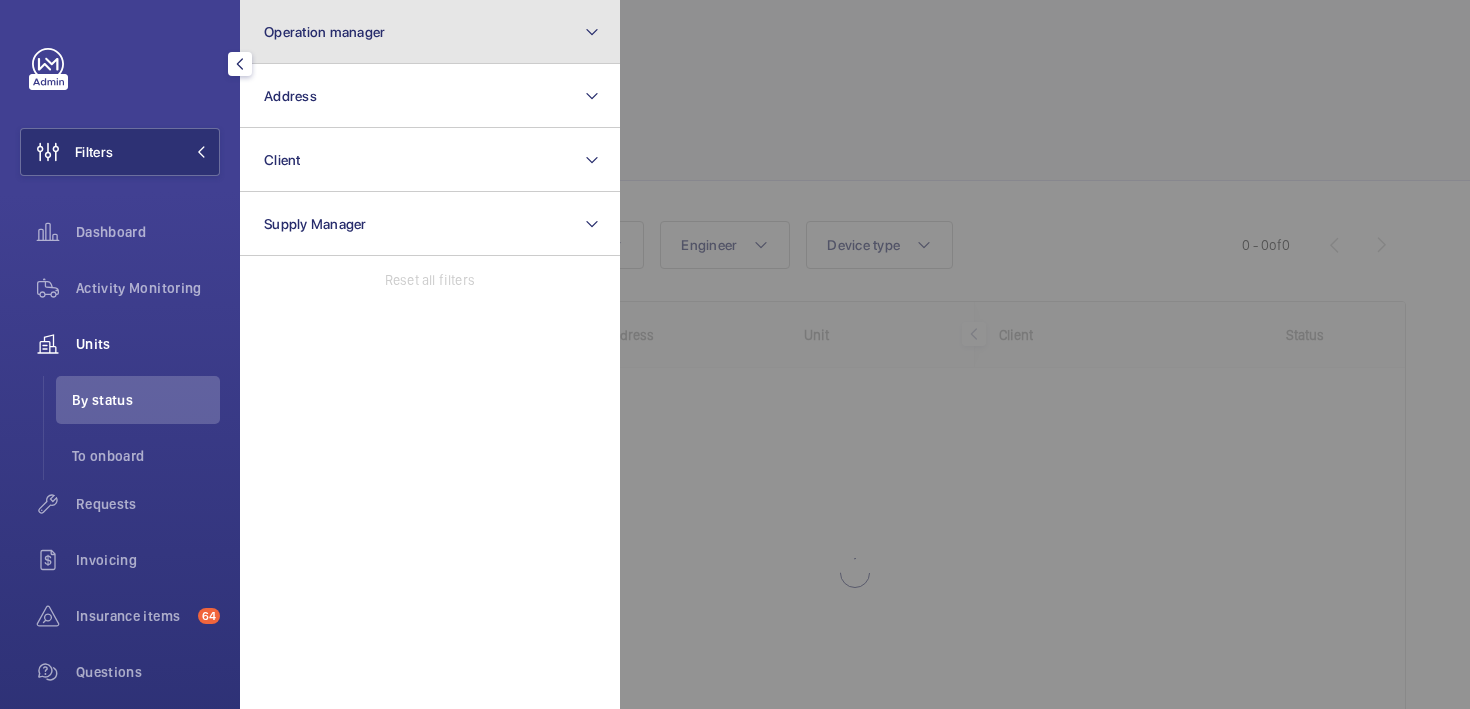 click on "Operation manager" 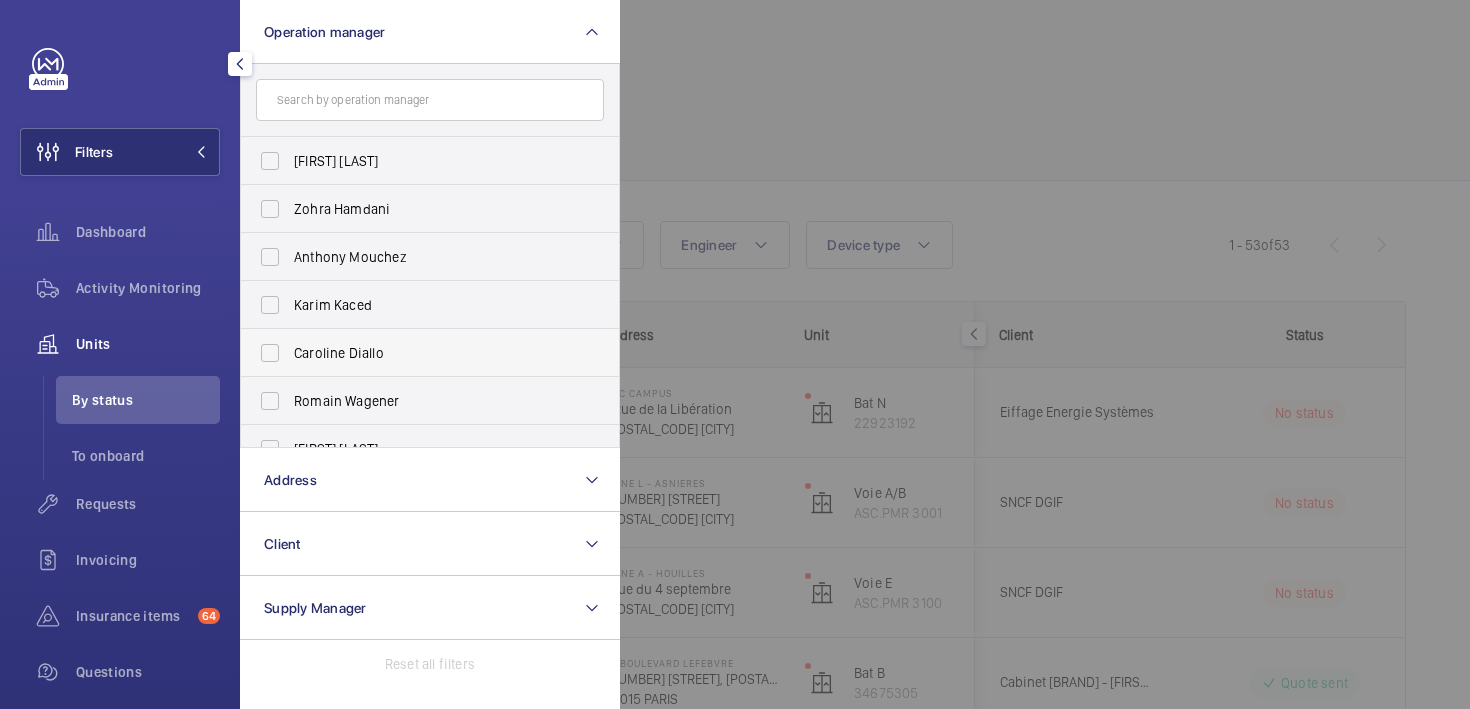 click on "Caroline Diallo" at bounding box center [431, 353] 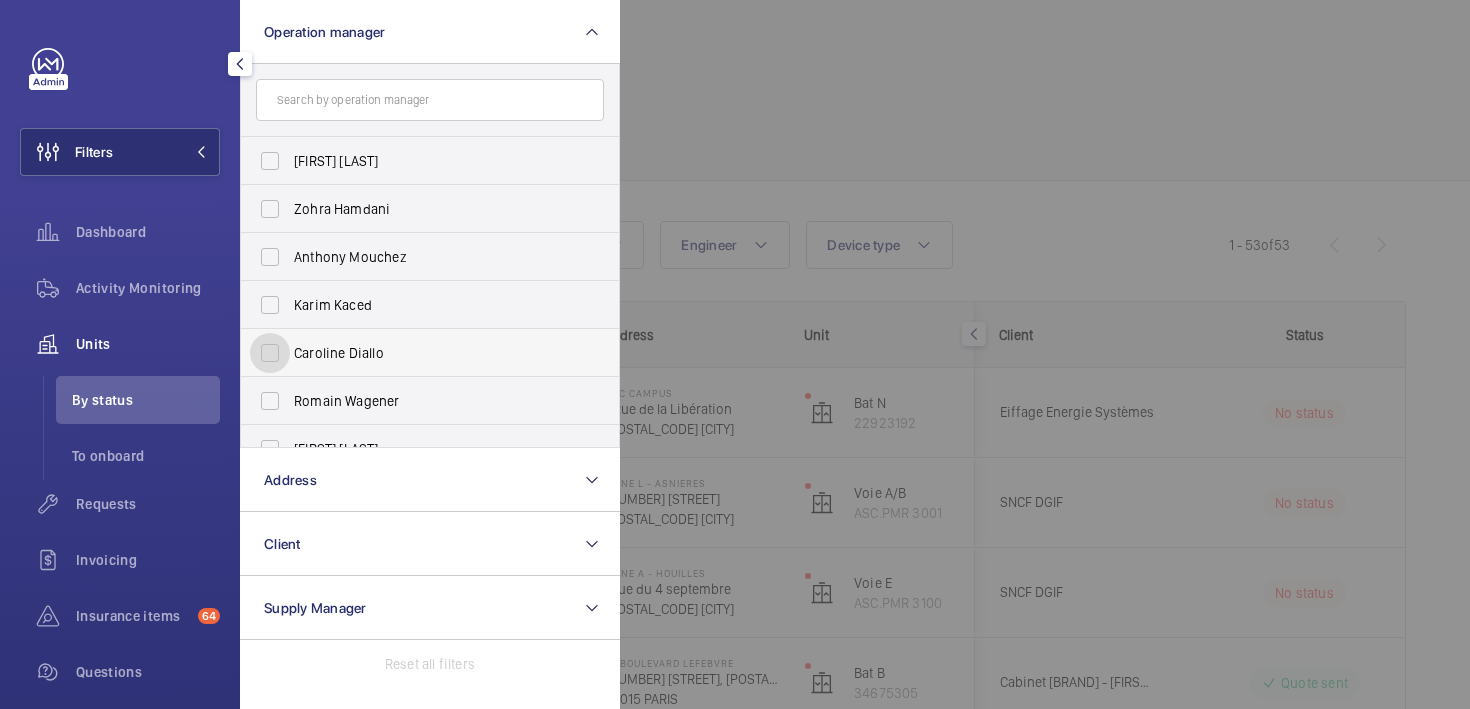 click on "Caroline Diallo" at bounding box center [270, 353] 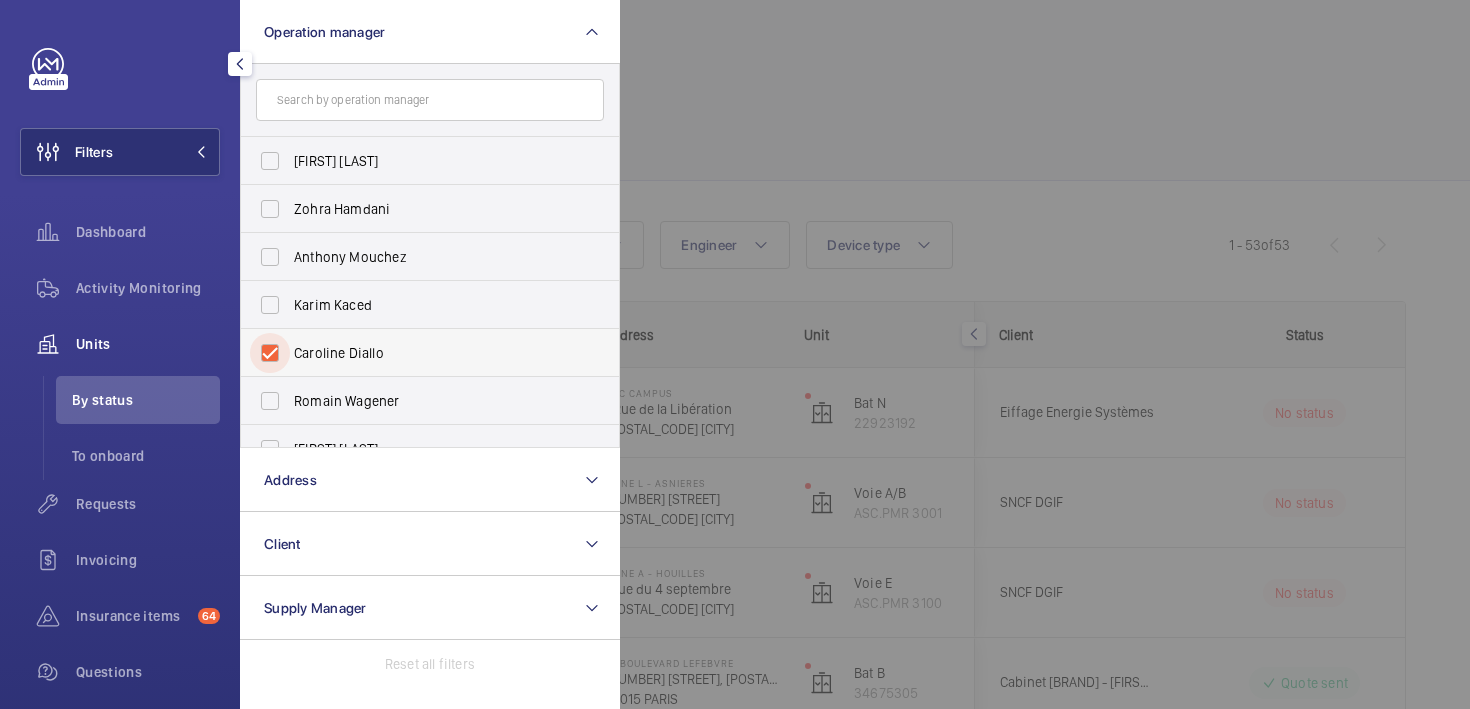 checkbox on "true" 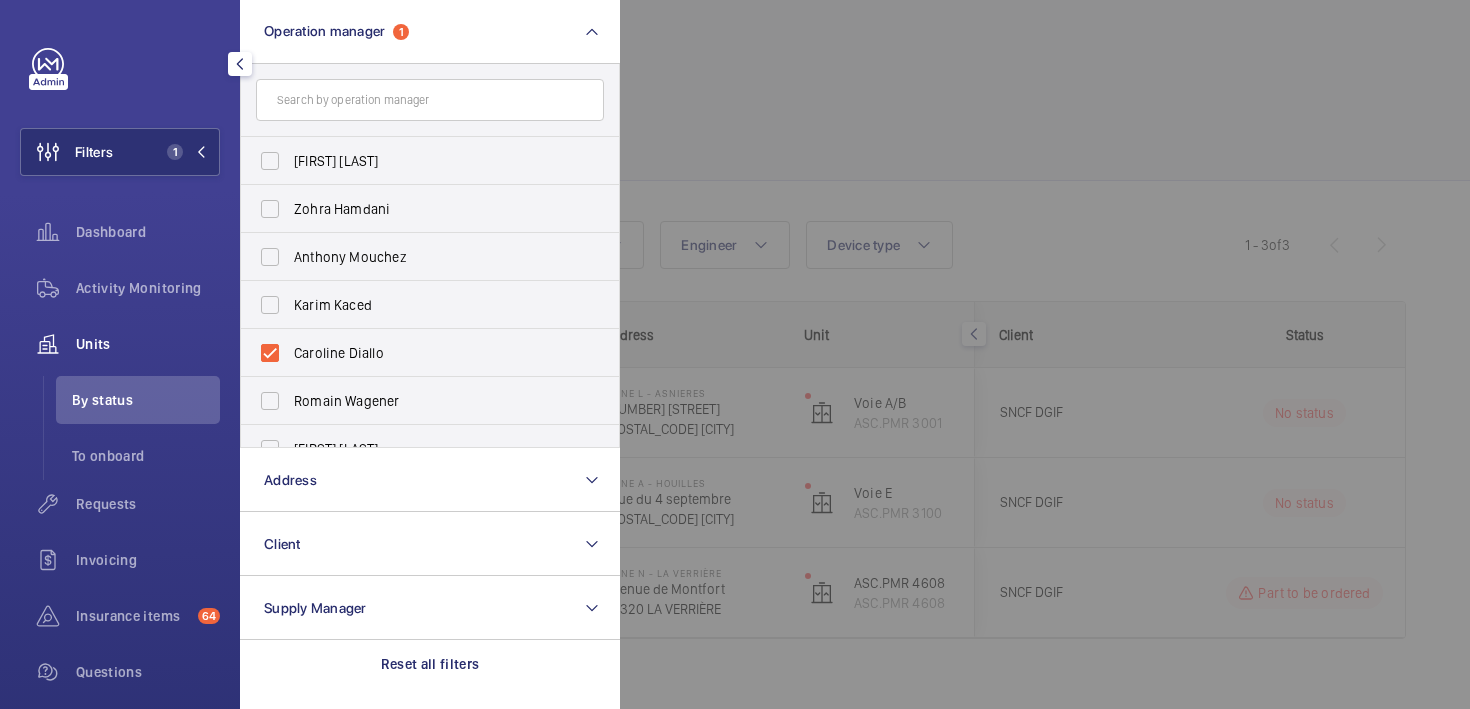 click 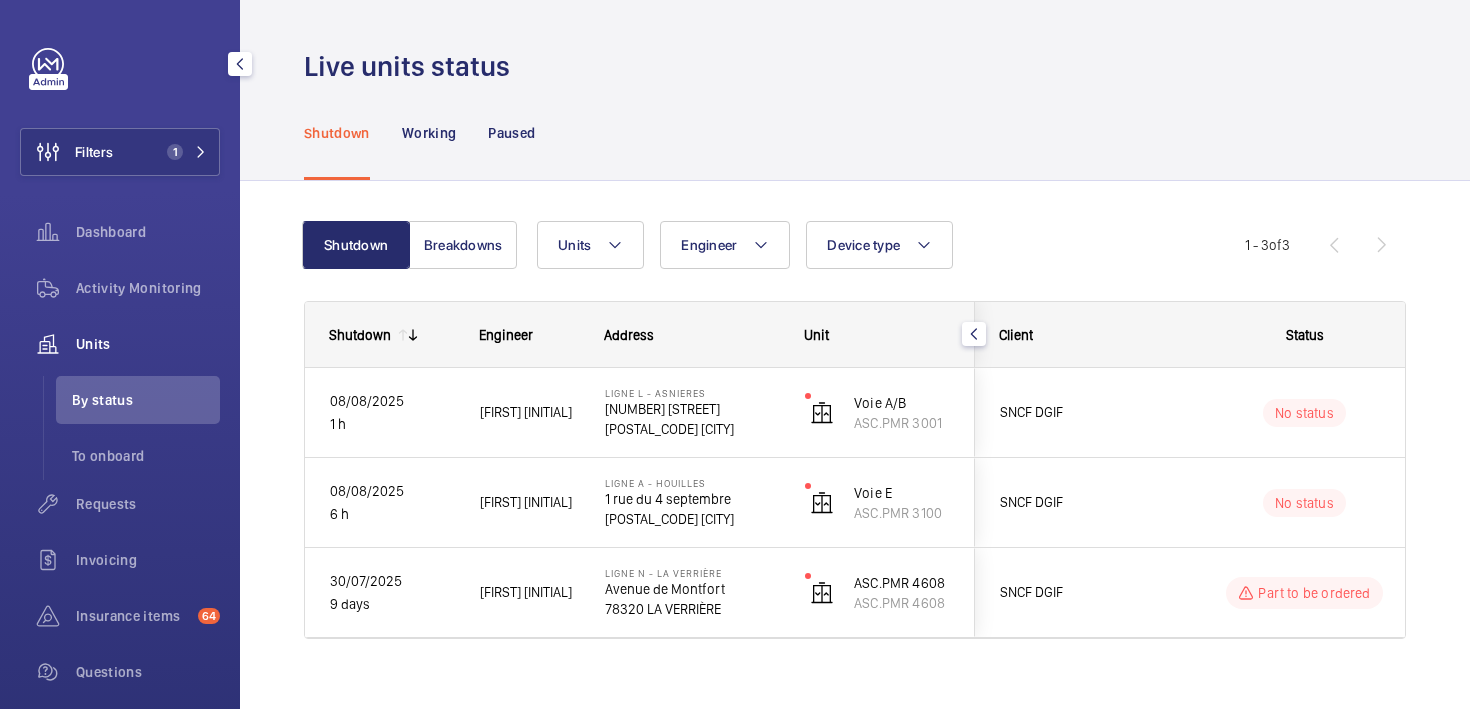 scroll, scrollTop: 17, scrollLeft: 0, axis: vertical 